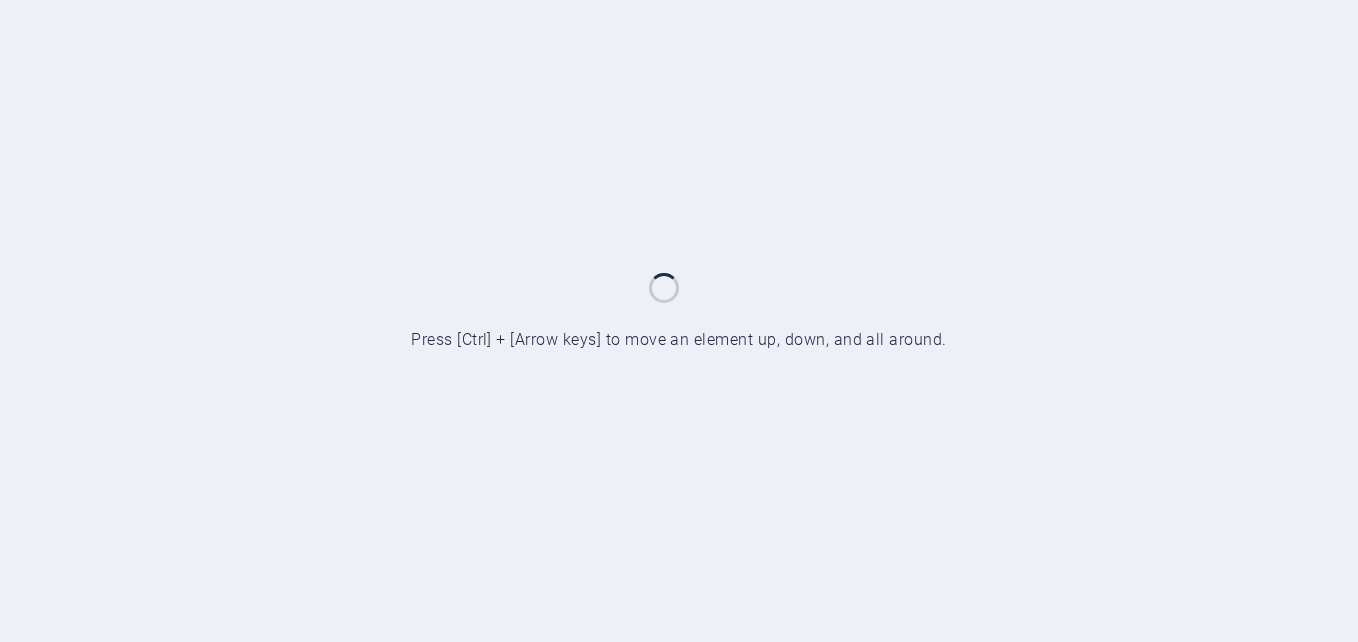 scroll, scrollTop: 0, scrollLeft: 0, axis: both 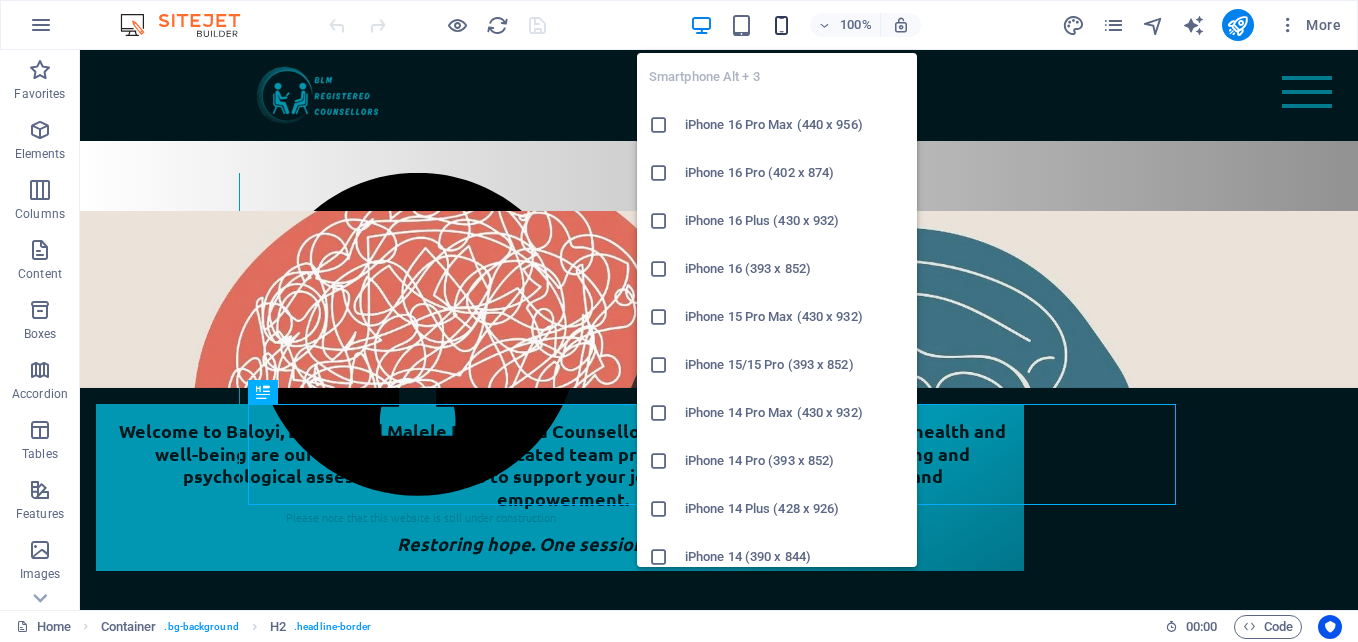 click at bounding box center [781, 25] 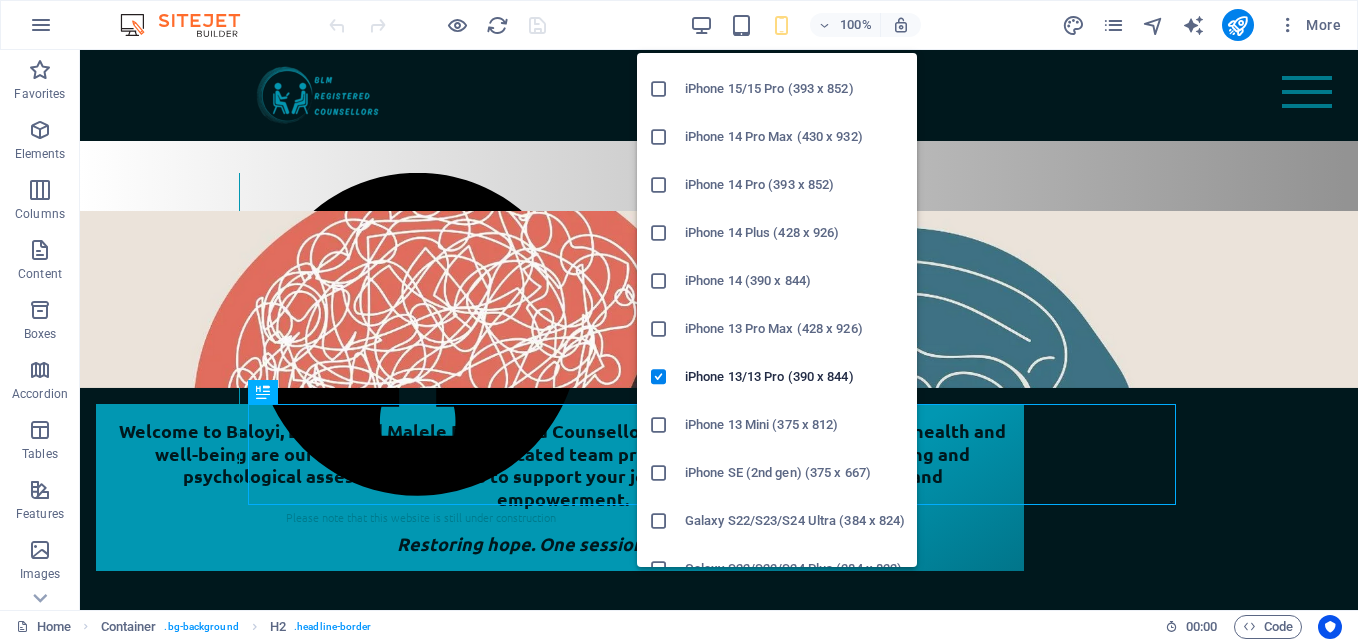 scroll, scrollTop: 277, scrollLeft: 0, axis: vertical 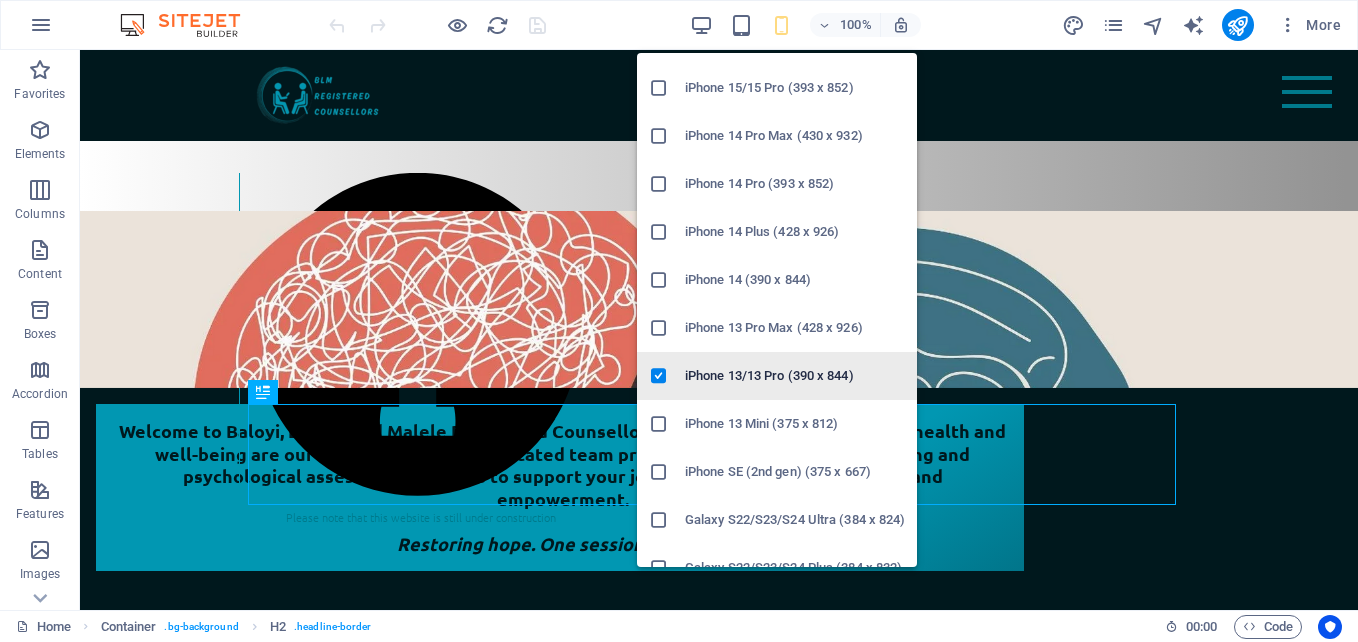 click on "iPhone 13/13 Pro (390 x 844)" at bounding box center (795, 376) 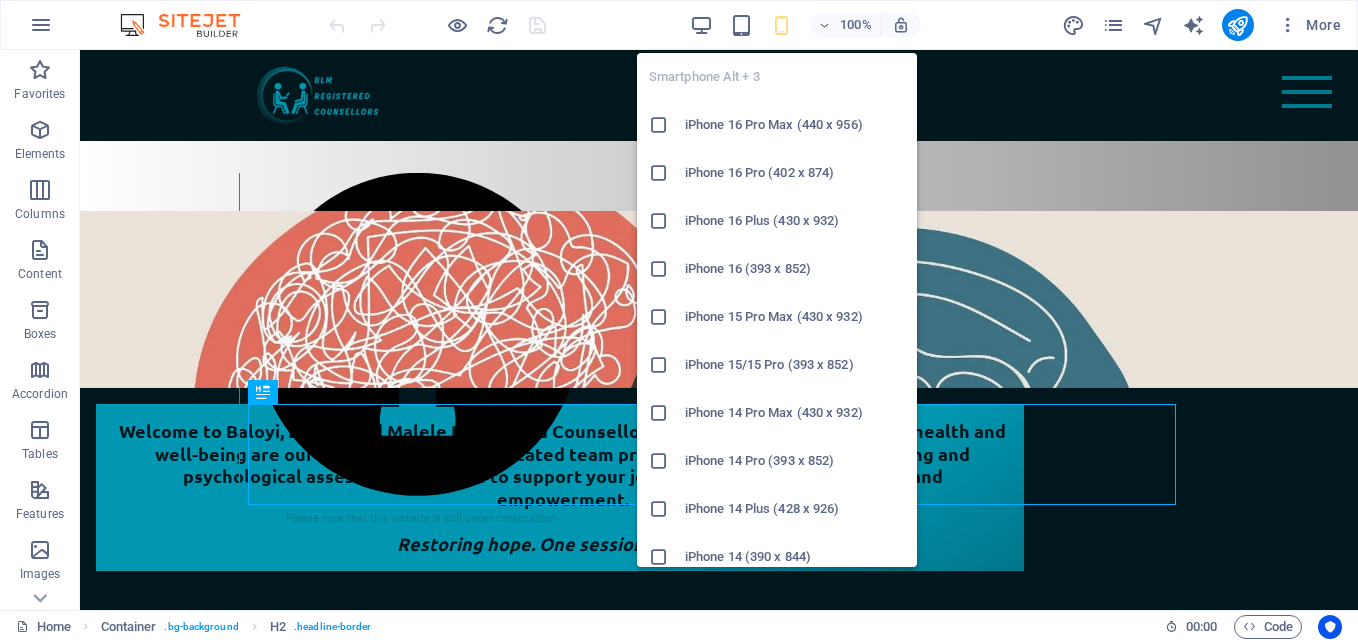 click at bounding box center [781, 25] 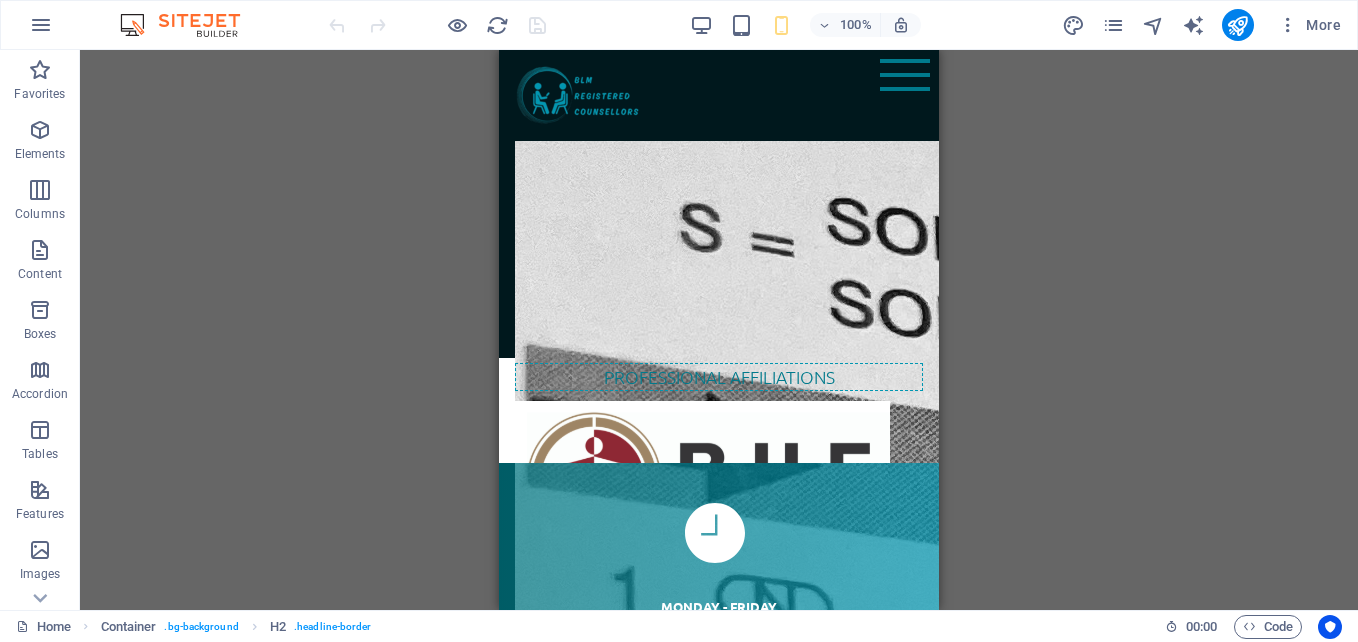 scroll, scrollTop: 2251, scrollLeft: 0, axis: vertical 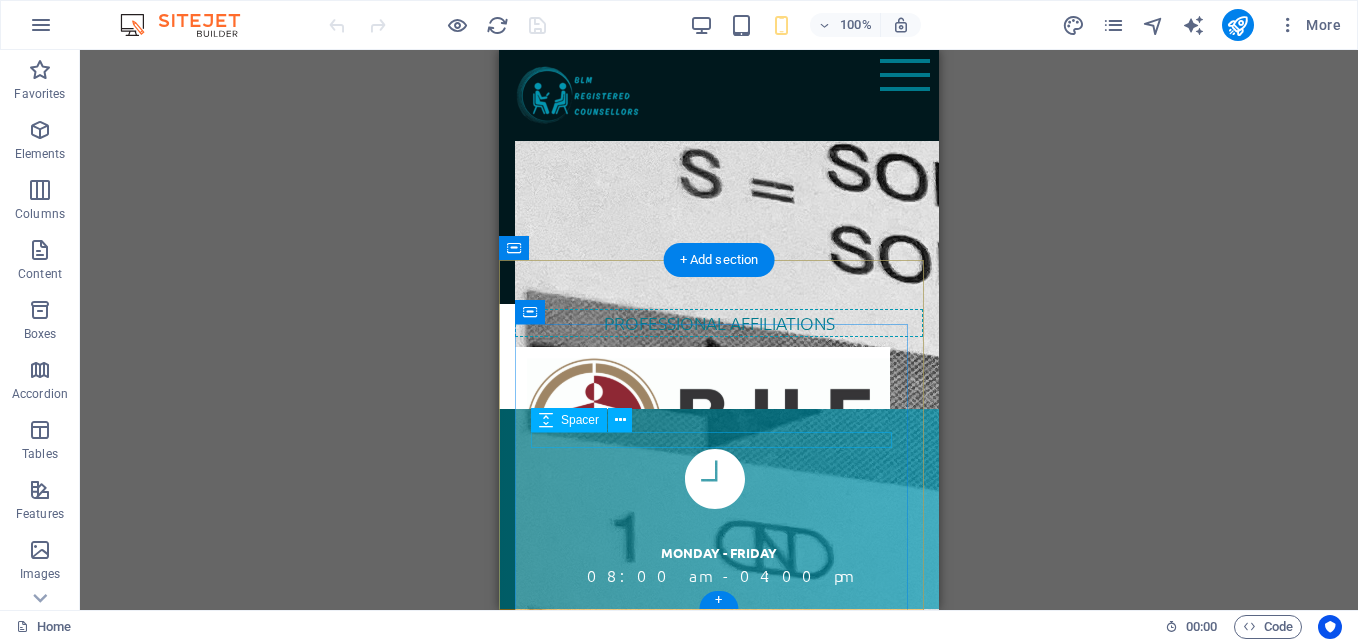 click at bounding box center [719, 816] 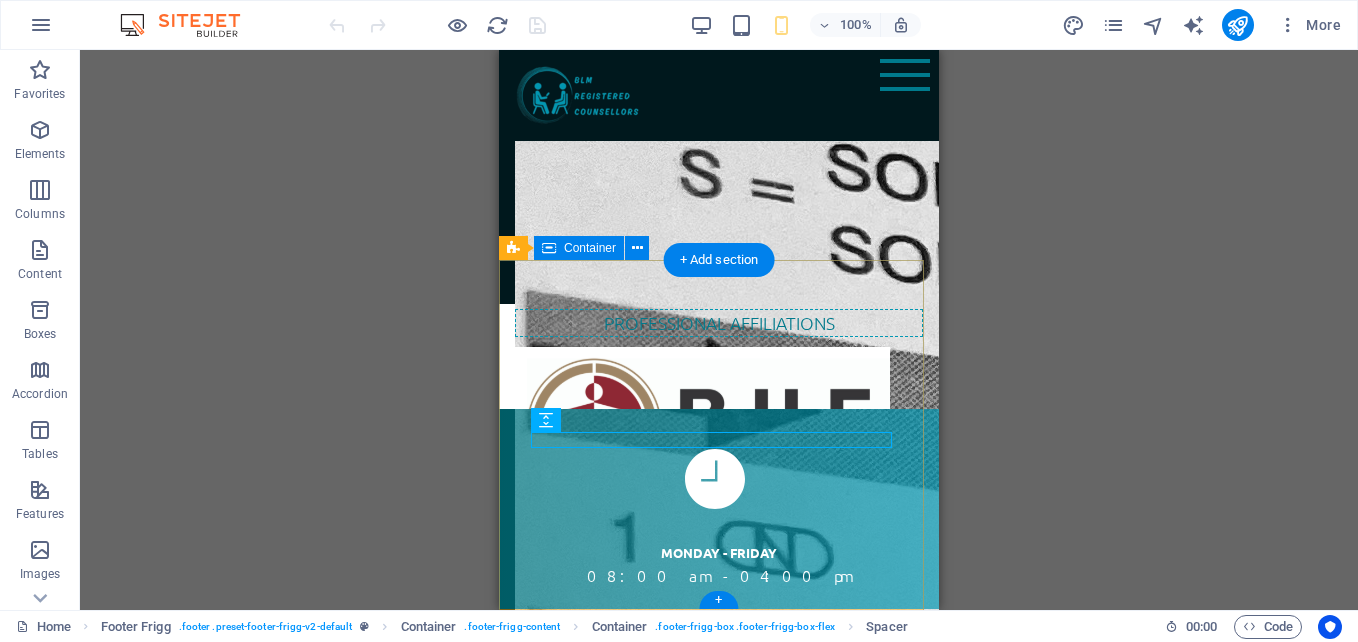 click on "[CITY]   &   Online   We   offer   both   physical   and   virtual   sessions   [PHONE]   [PHONE]   [PHONE]   [EMAIL]   Navigation   Home   Services   Book   an   appointment   About   us   Contact   us   Privacy   Policy   Terms   &   Conditions   Disclaimer   Social   media   LinkedIn   Facebook   Instagram   WhatsApp   Tiktok" at bounding box center (719, 1161) 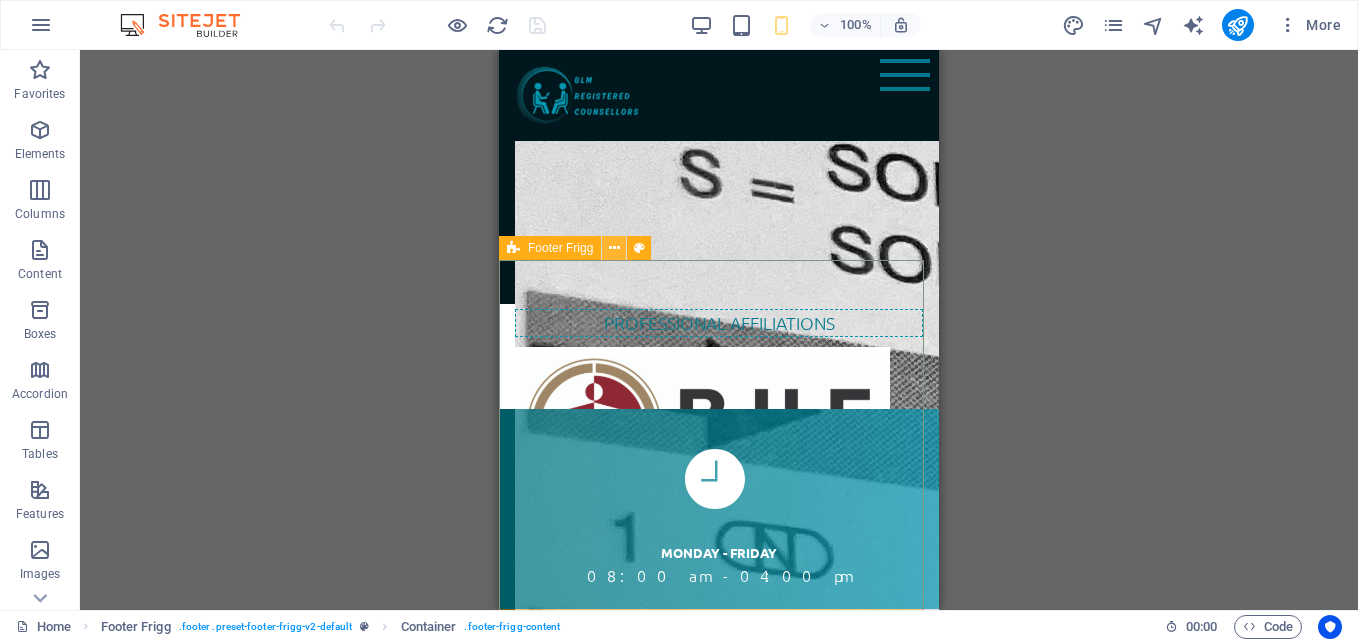 click at bounding box center (614, 248) 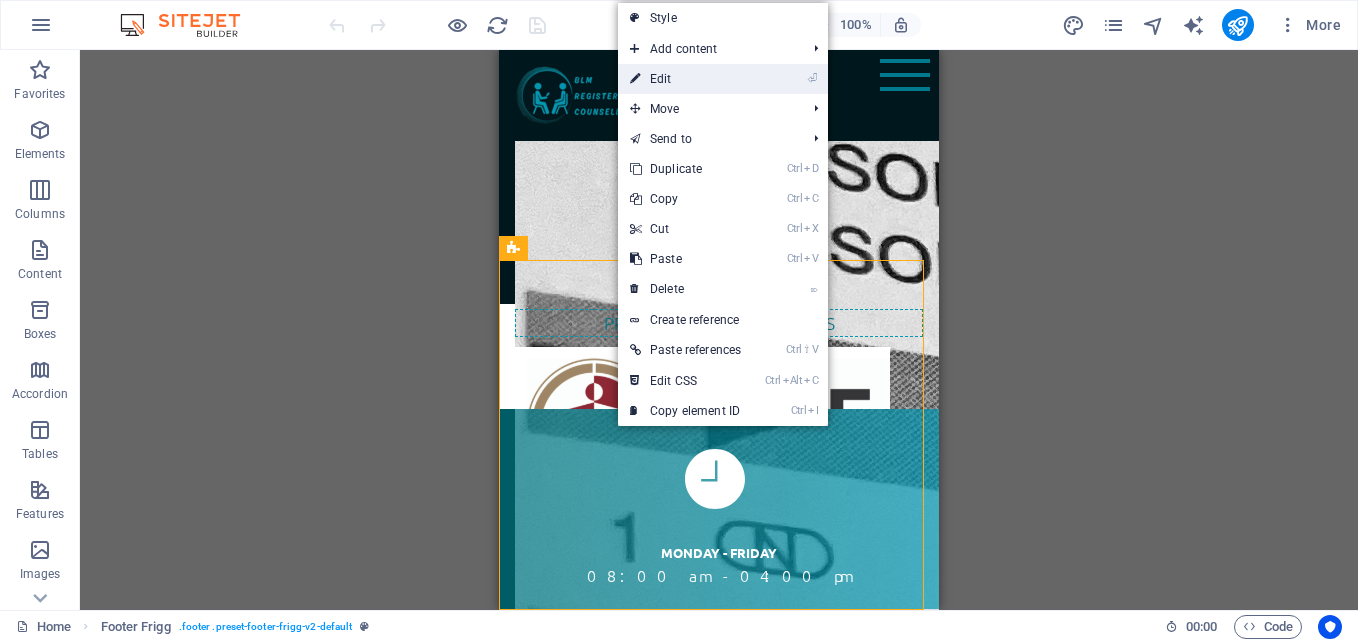 click on "⏎  Edit" at bounding box center (685, 79) 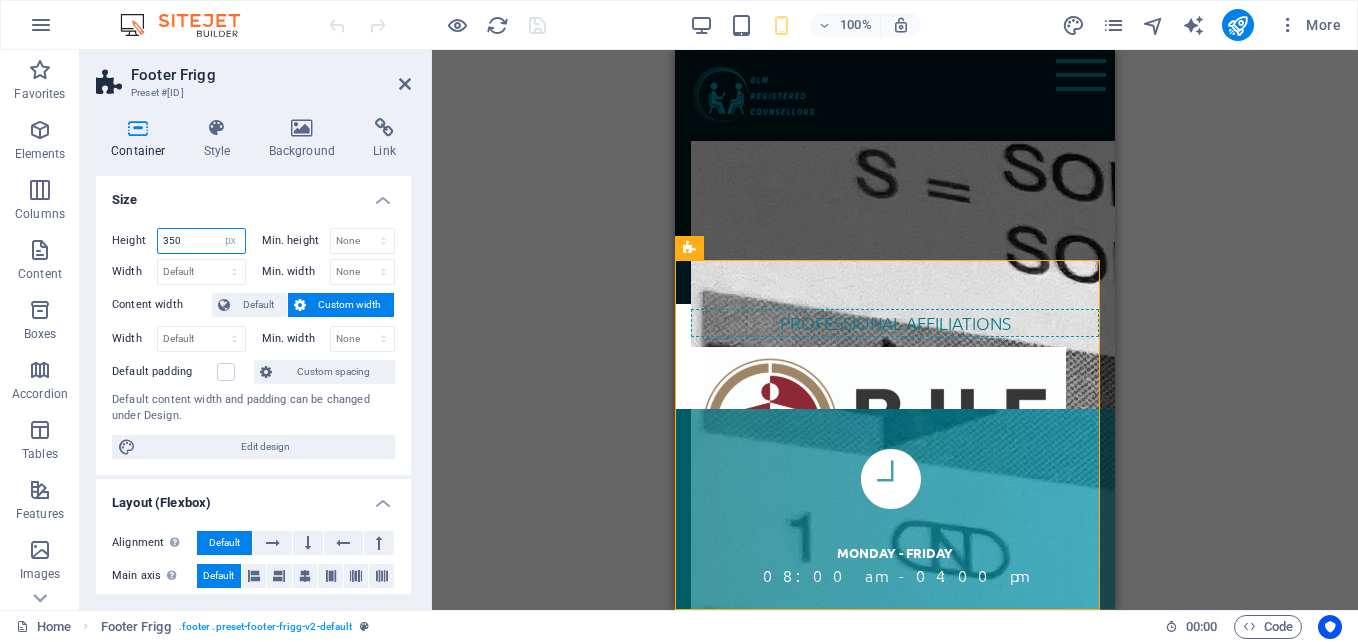 click on "350" at bounding box center [201, 241] 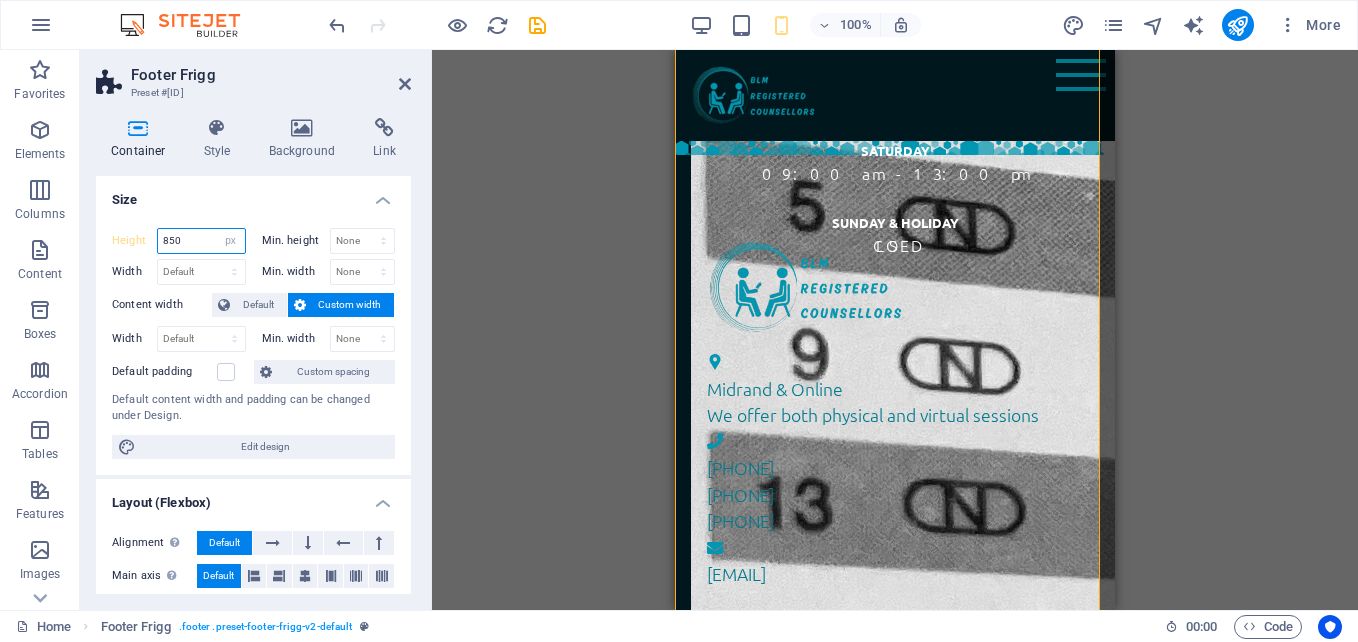 scroll, scrollTop: 2751, scrollLeft: 0, axis: vertical 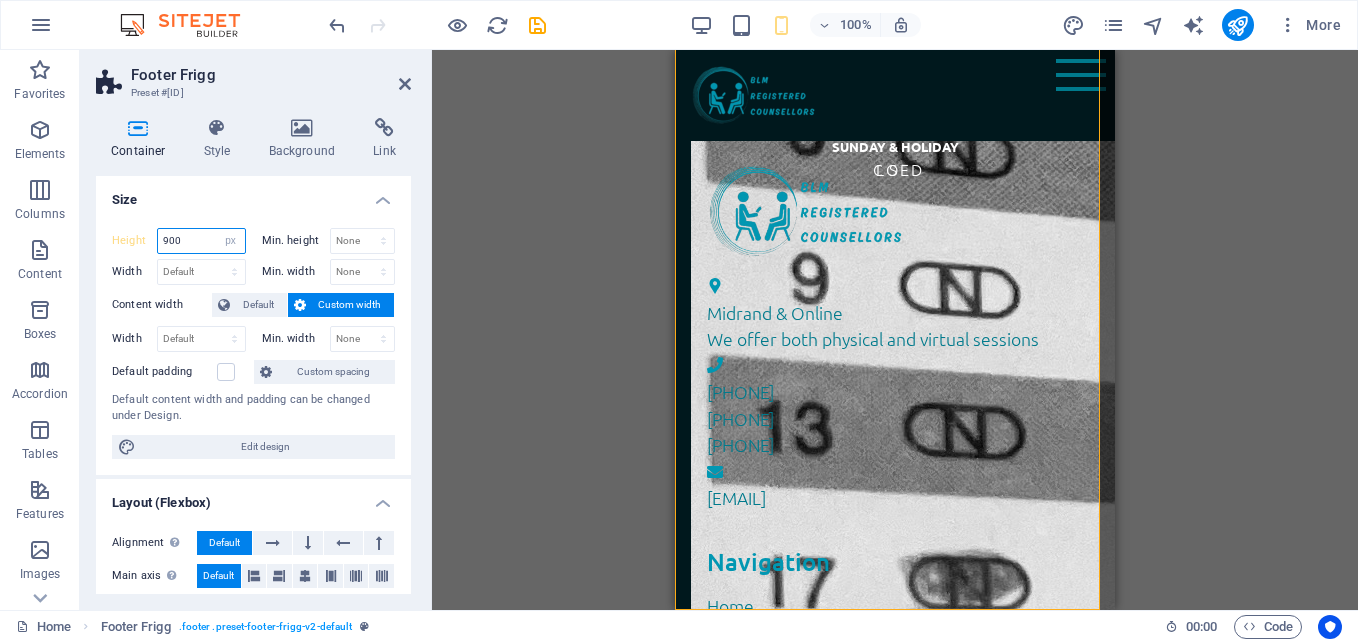 type on "900" 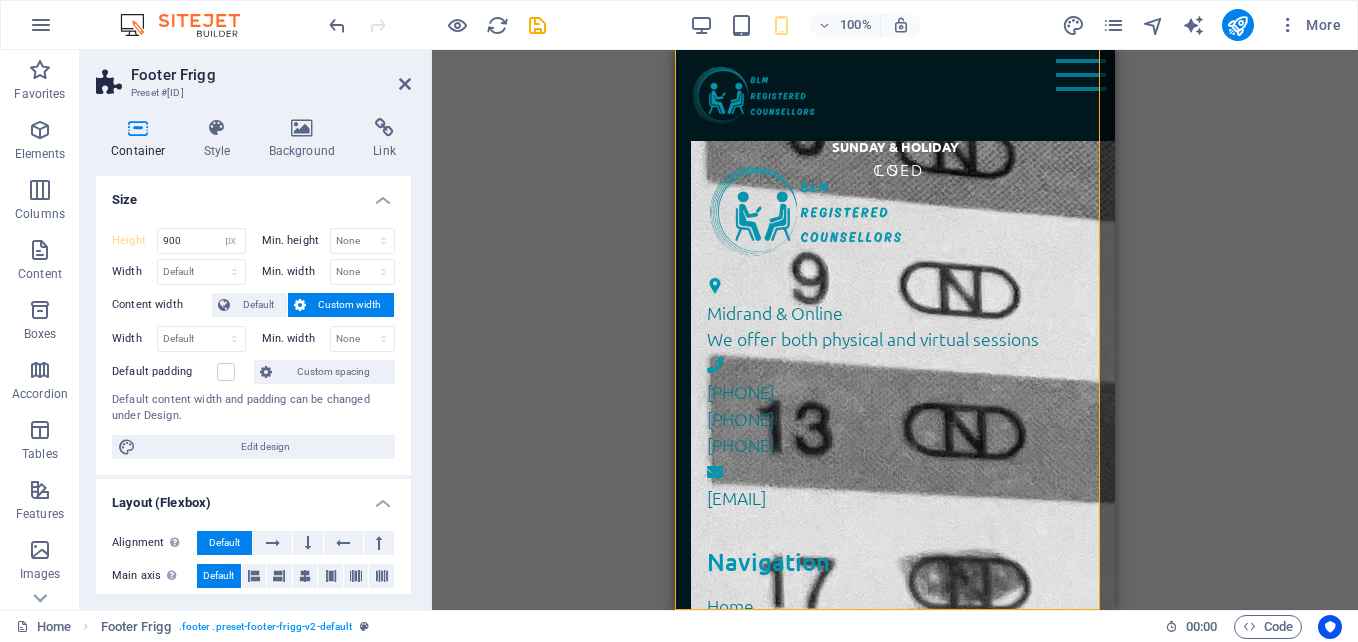 click on "H2   Container   Container   Transparent boxes   Container   Text   Preset   Menu   Bar   Text   Container   Text   Footer   Frigg   Footer   Frigg   Container   Container   Text   Spacer   Logo   Container   Text   Text   Preset   Text   Text   Text   Spacer   Container   H3   Container   Text" at bounding box center (895, 330) 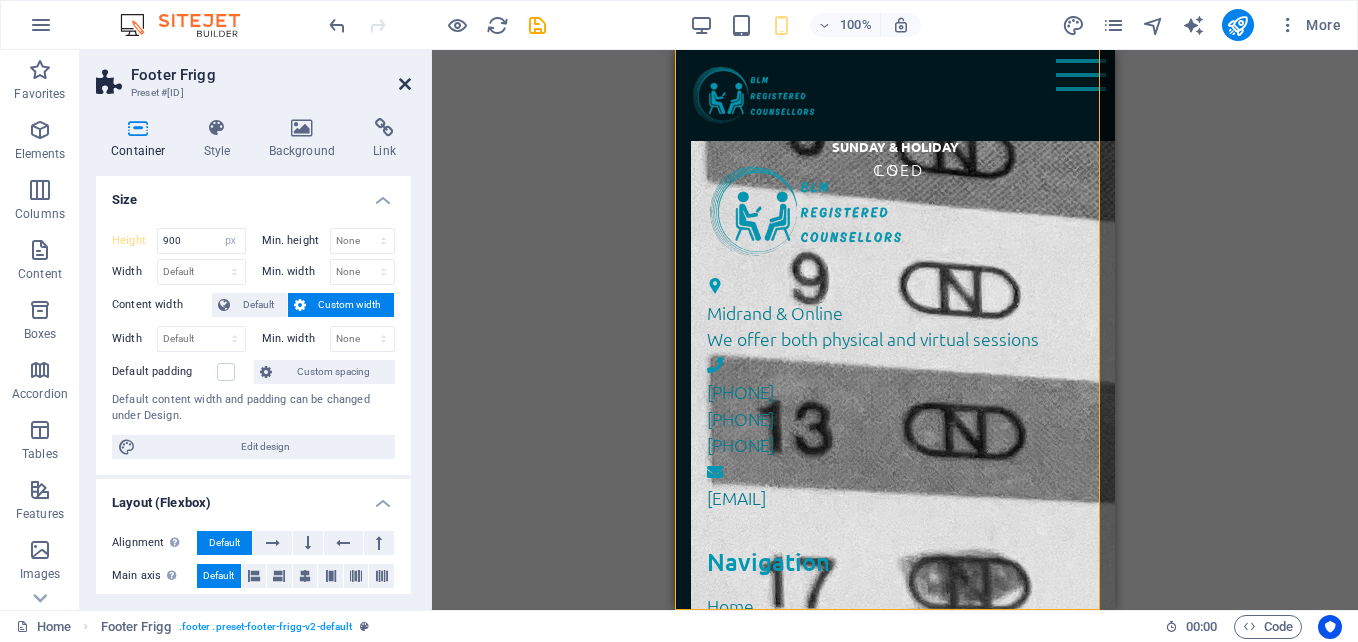 click at bounding box center (405, 84) 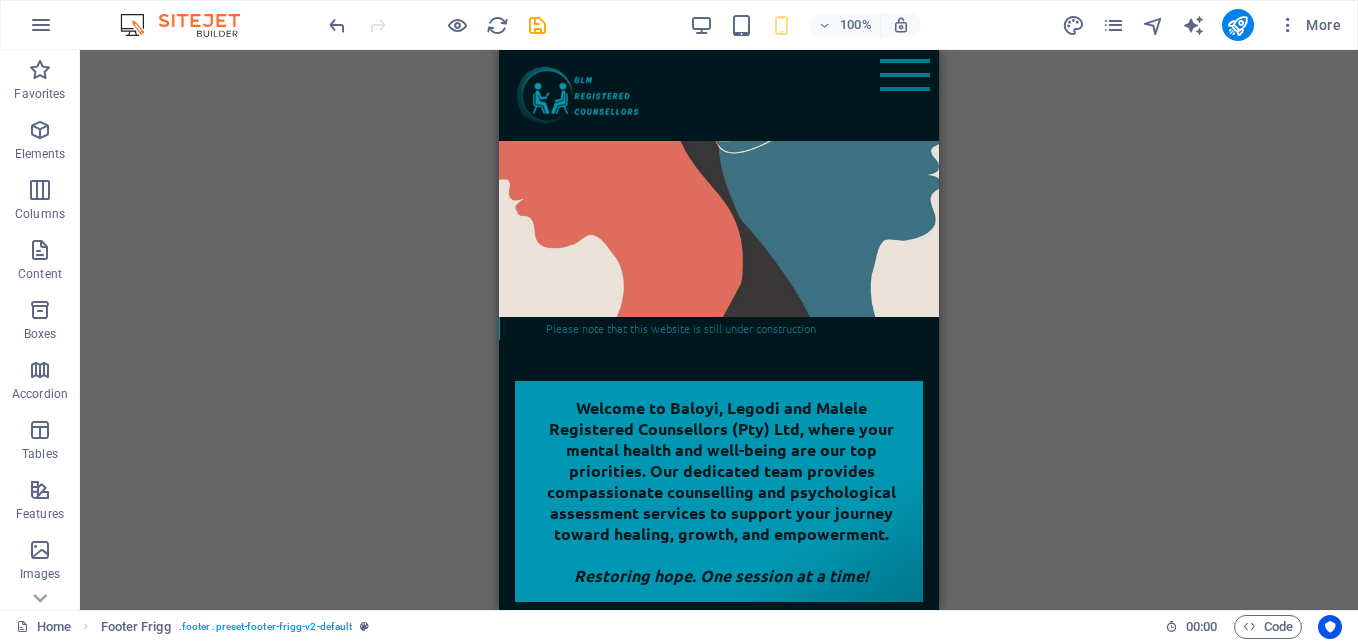 scroll, scrollTop: 196, scrollLeft: 0, axis: vertical 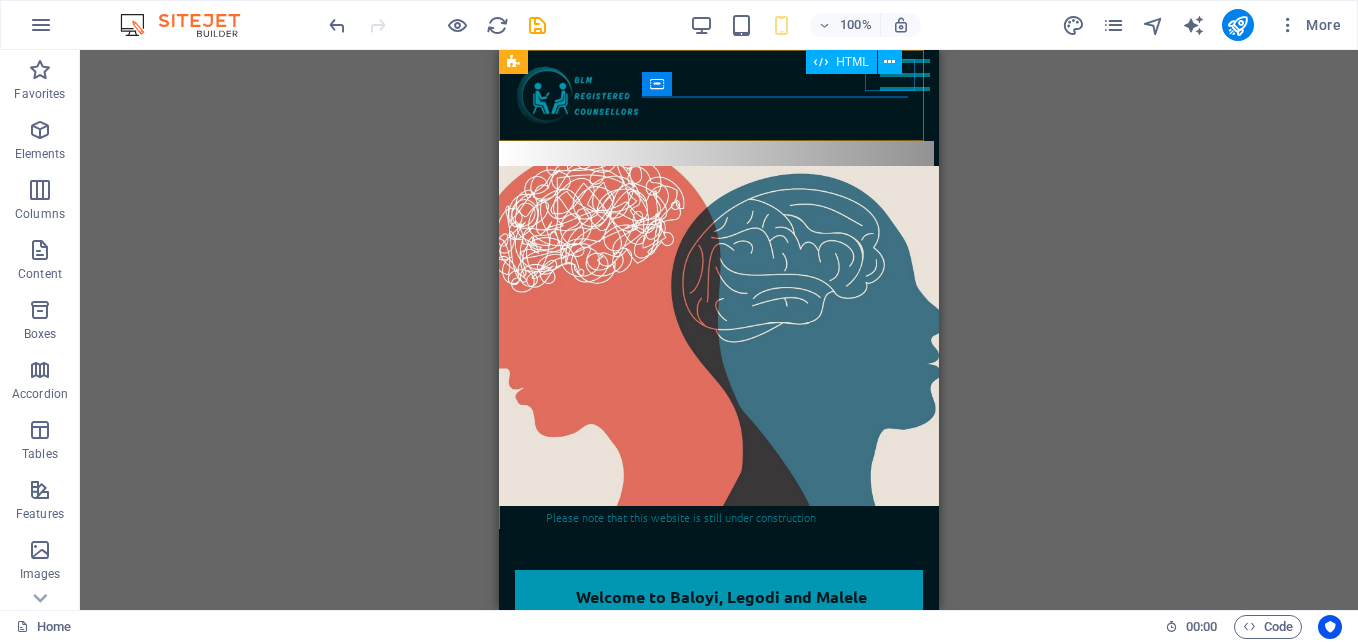 click on "HTML" at bounding box center (860, 62) 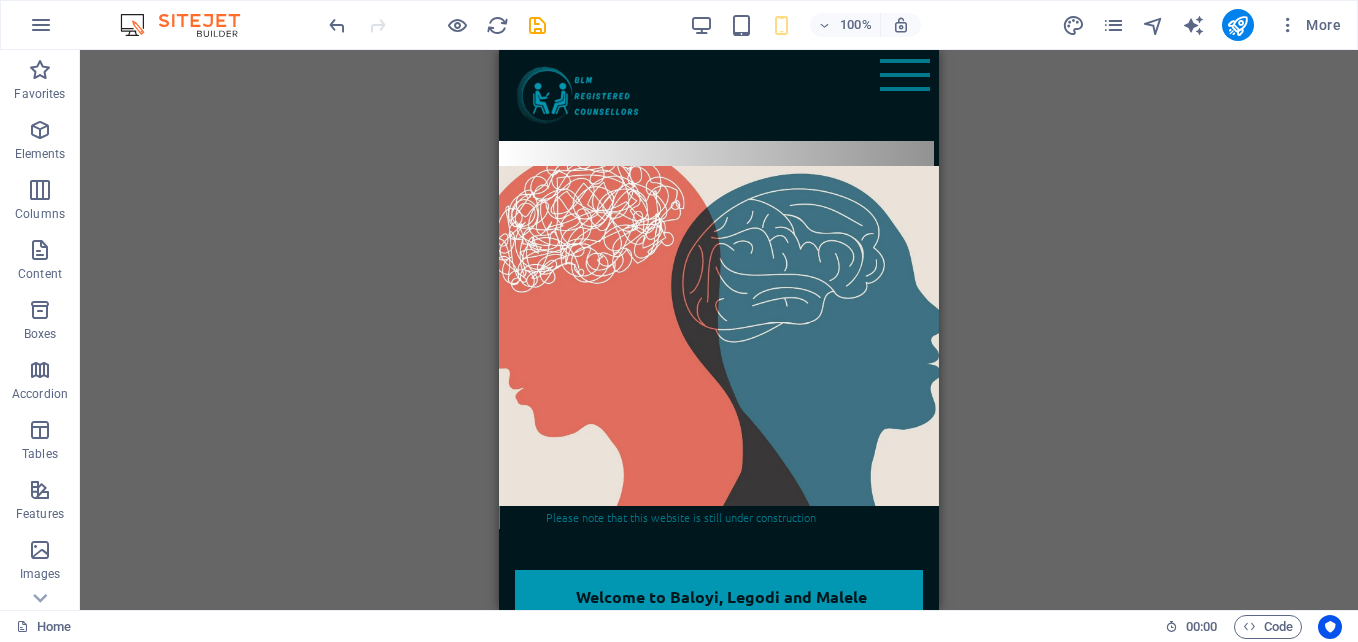 click on "H2   Container   Container   Transparent boxes   Container   Text   Preset   Menu   Bar   Text   Container   Text   Footer   Frigg   Footer   Frigg   Container   Container   Text   Spacer   Logo   Container   Text   Text   Preset   Text   Text   Text   Spacer   H3   Container   Text   Menu   Text   HTML   Container" at bounding box center [719, 330] 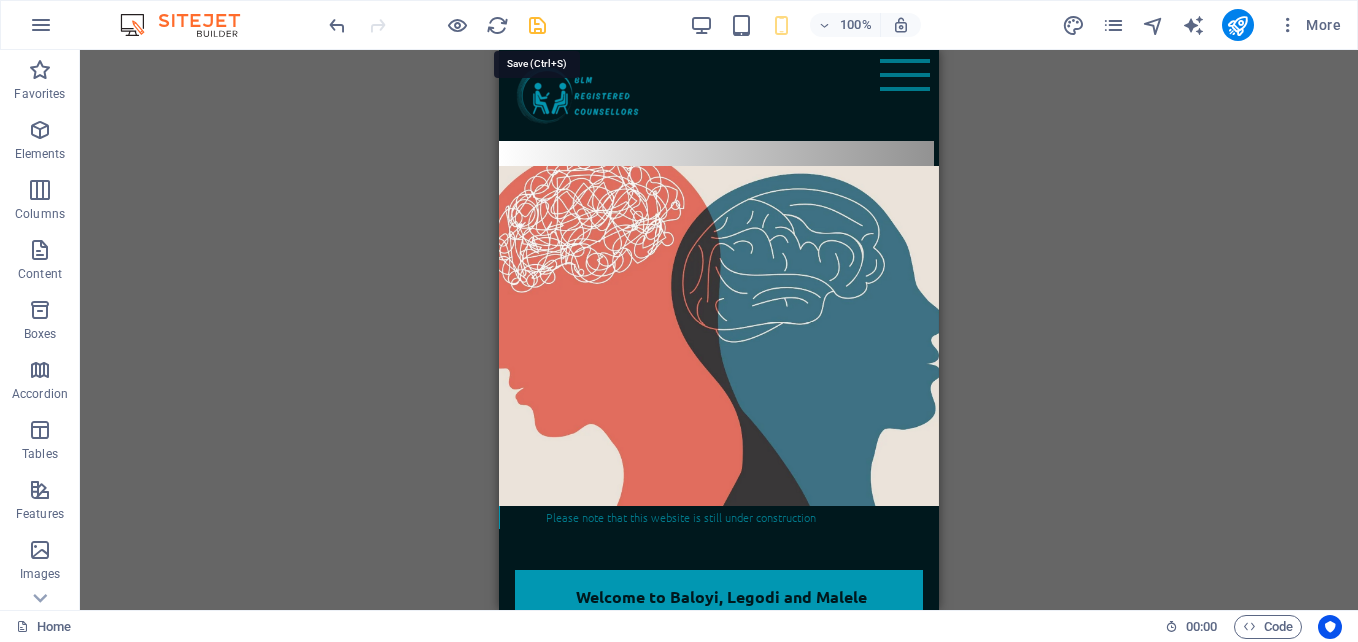 click at bounding box center [537, 25] 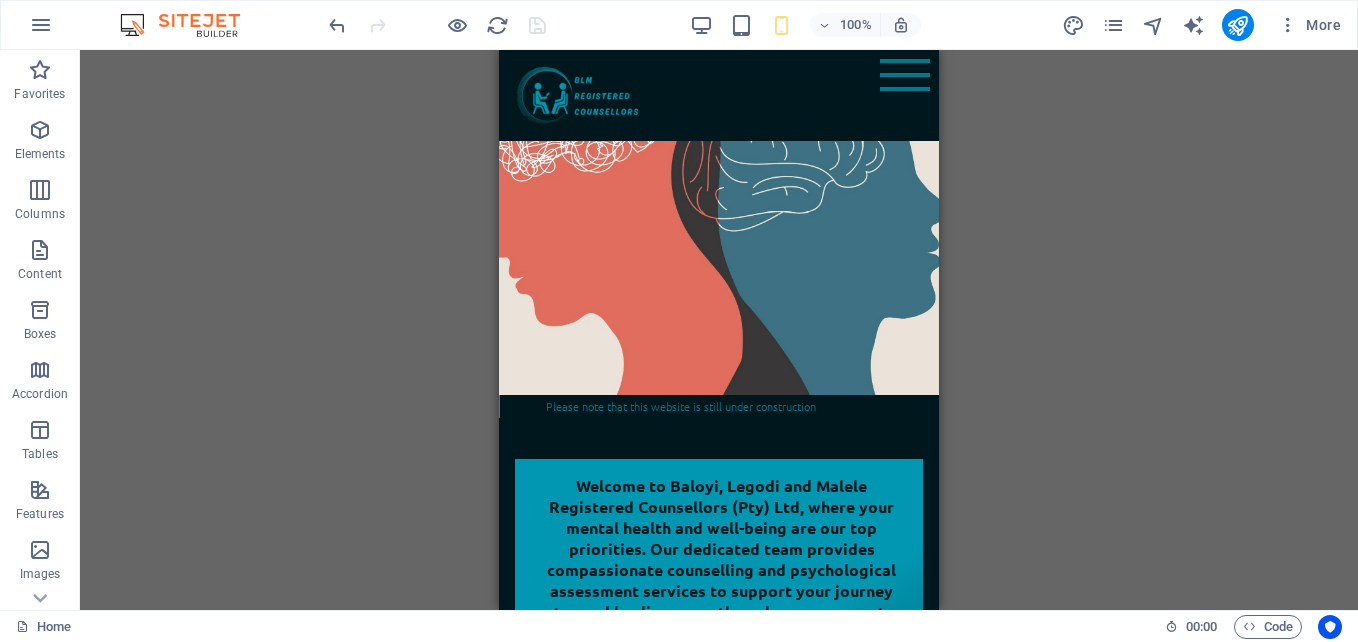 scroll, scrollTop: 0, scrollLeft: 0, axis: both 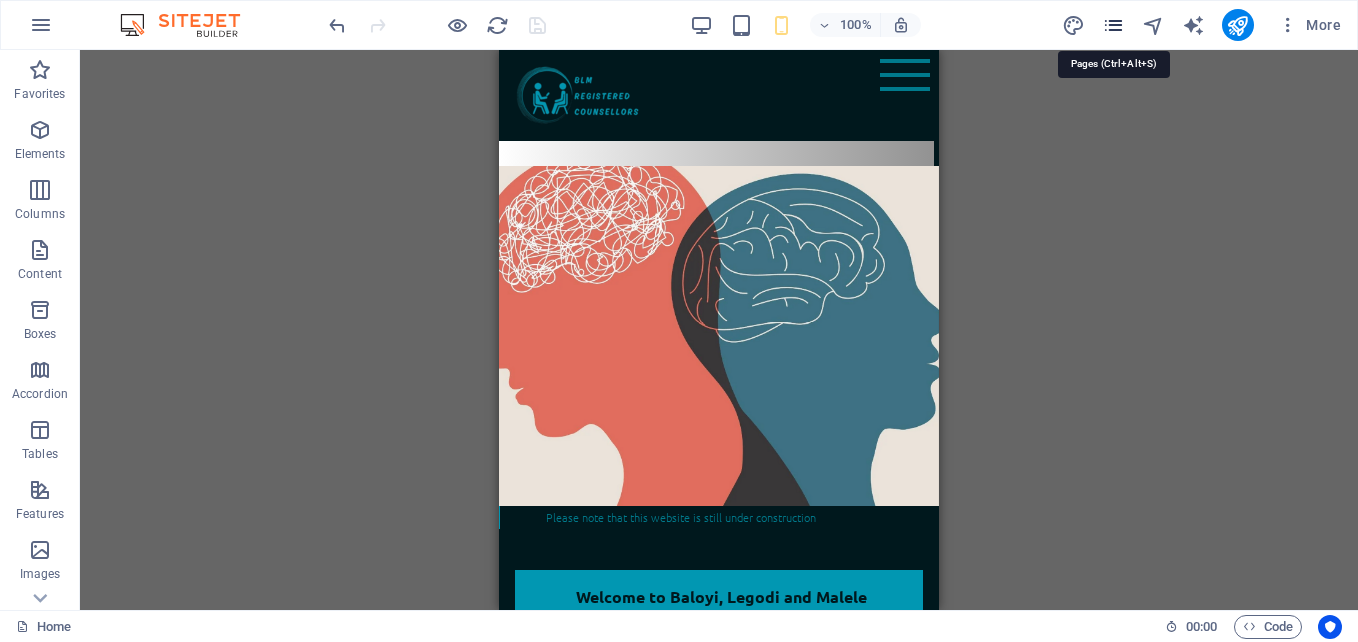 click at bounding box center (1113, 25) 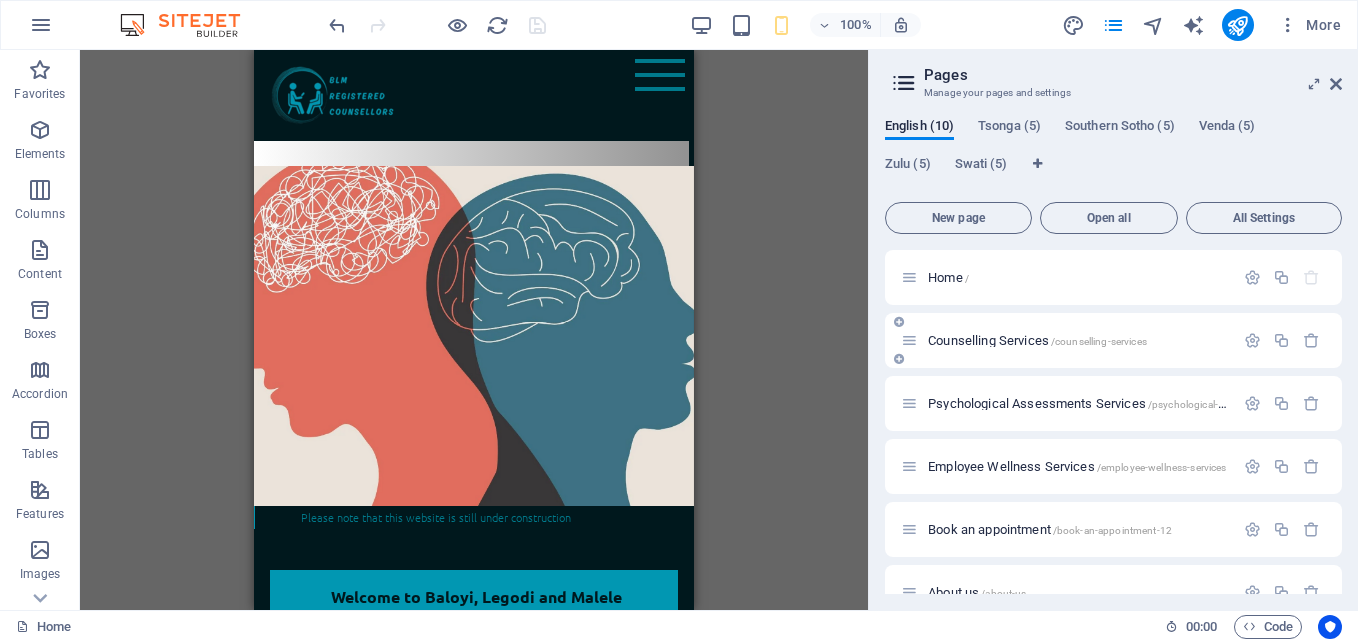 click on "Counselling Services /counselling-services" at bounding box center (1037, 340) 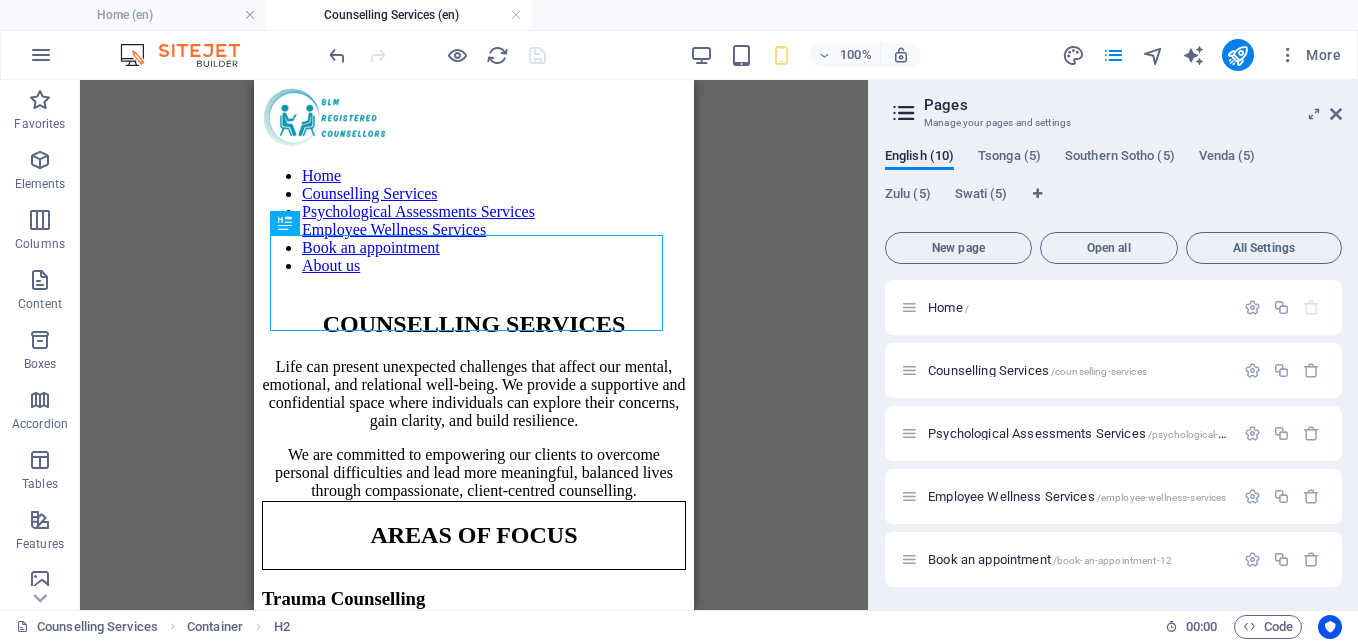 scroll, scrollTop: 0, scrollLeft: 0, axis: both 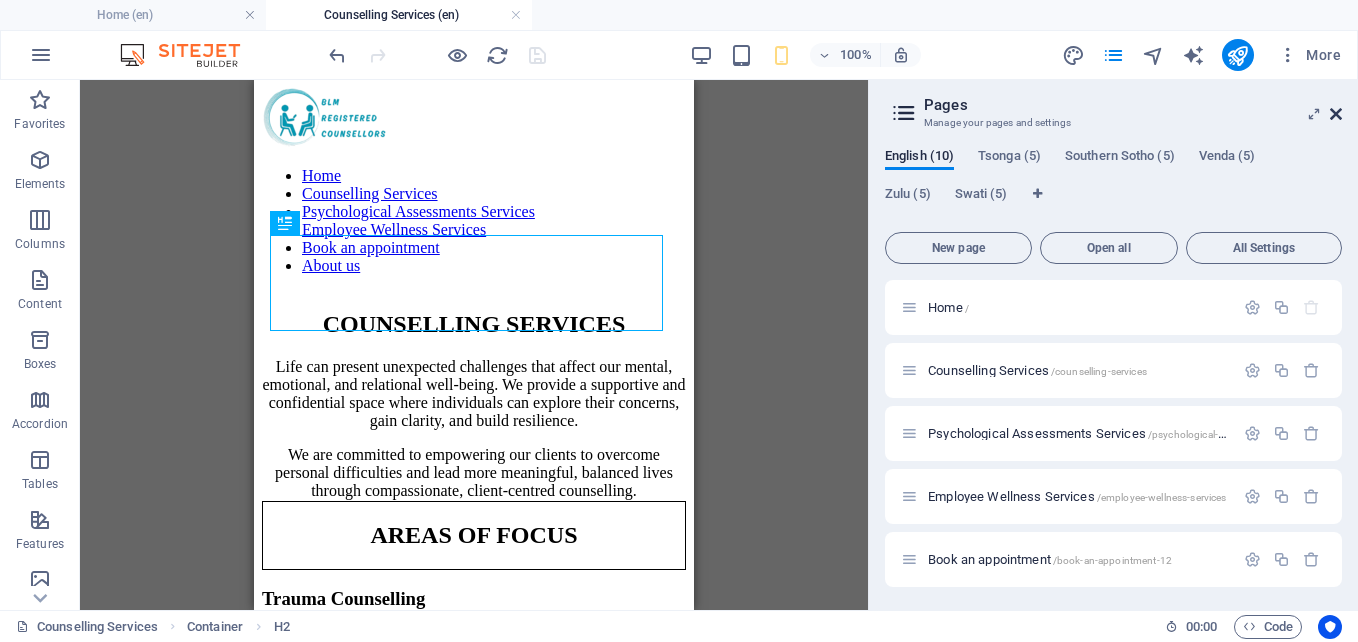 click at bounding box center [1336, 114] 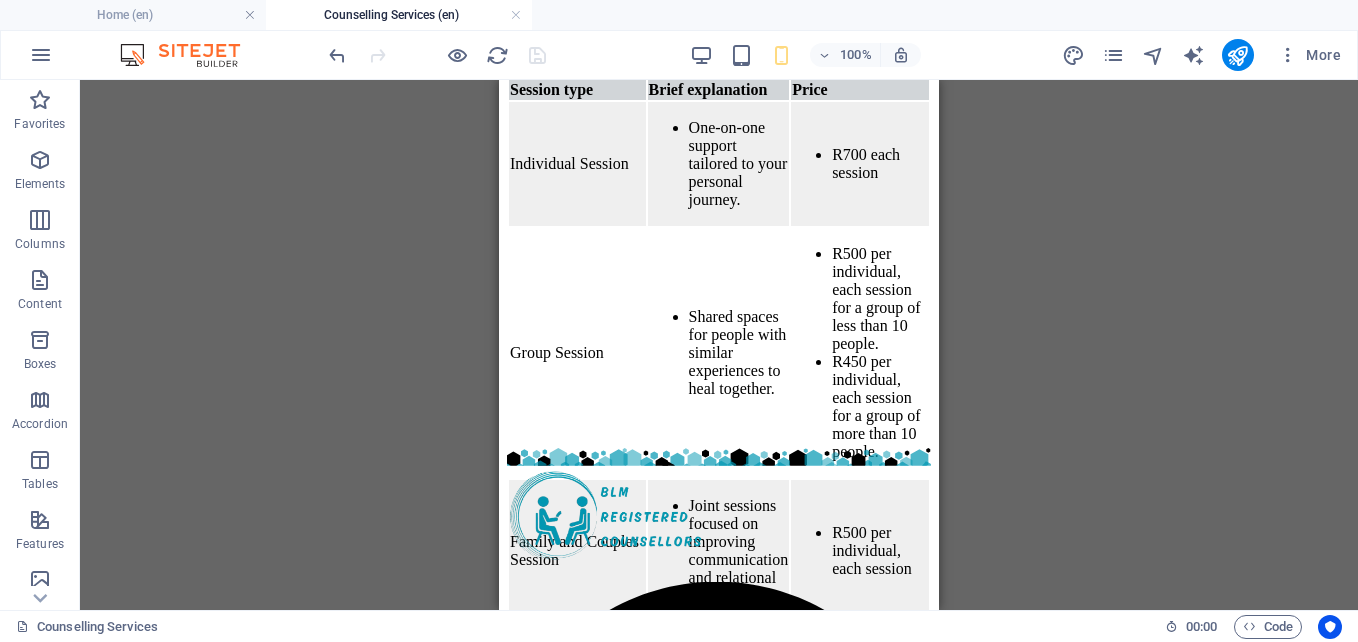 scroll, scrollTop: 1684, scrollLeft: 0, axis: vertical 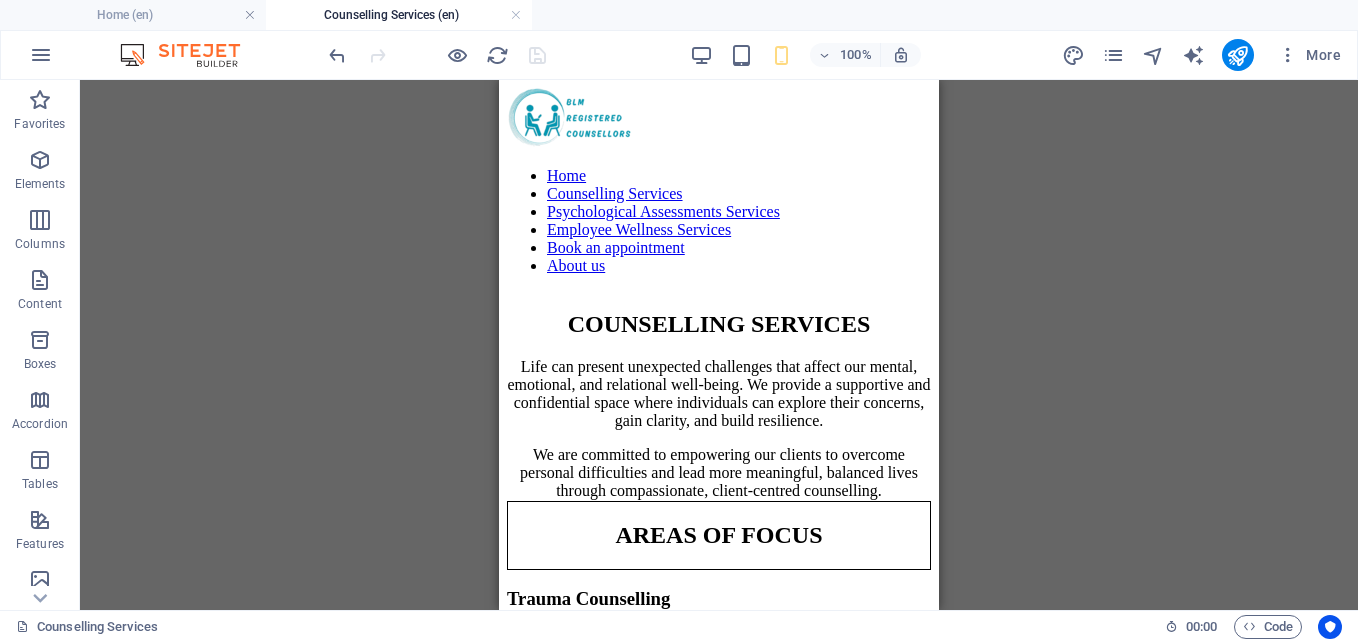 drag, startPoint x: 937, startPoint y: 386, endPoint x: 1450, endPoint y: 211, distance: 542.02765 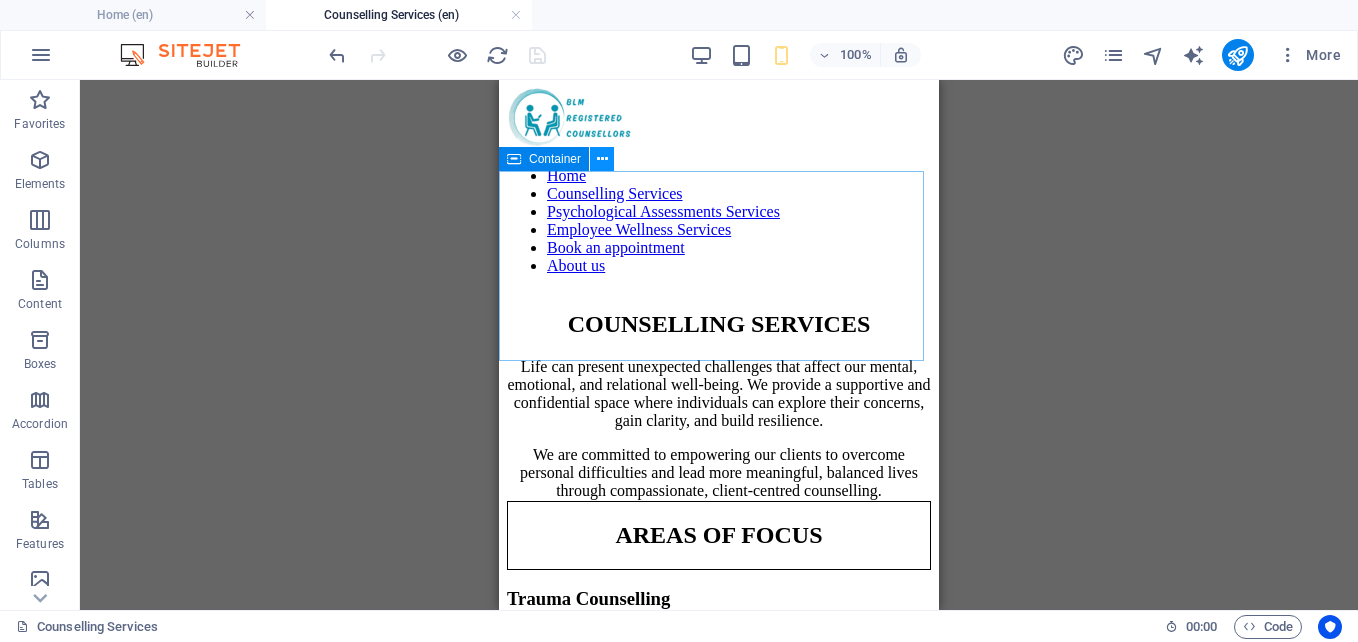 click at bounding box center (602, 159) 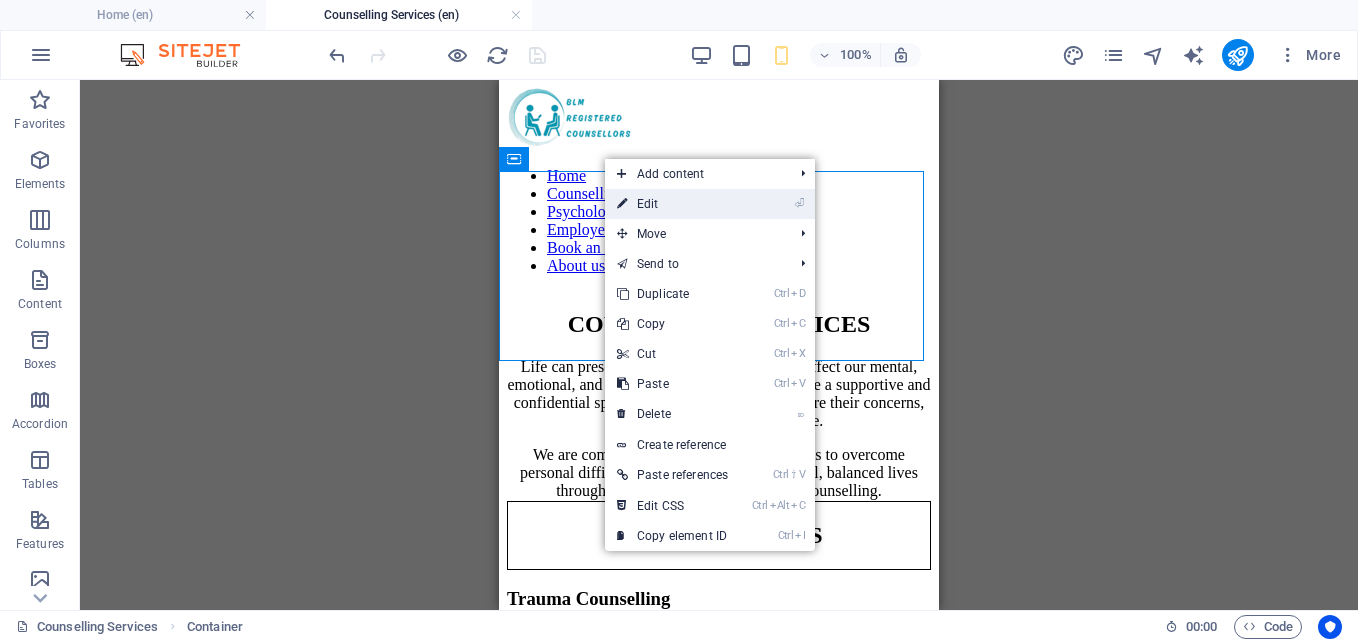 click on "⏎  Edit" at bounding box center [672, 204] 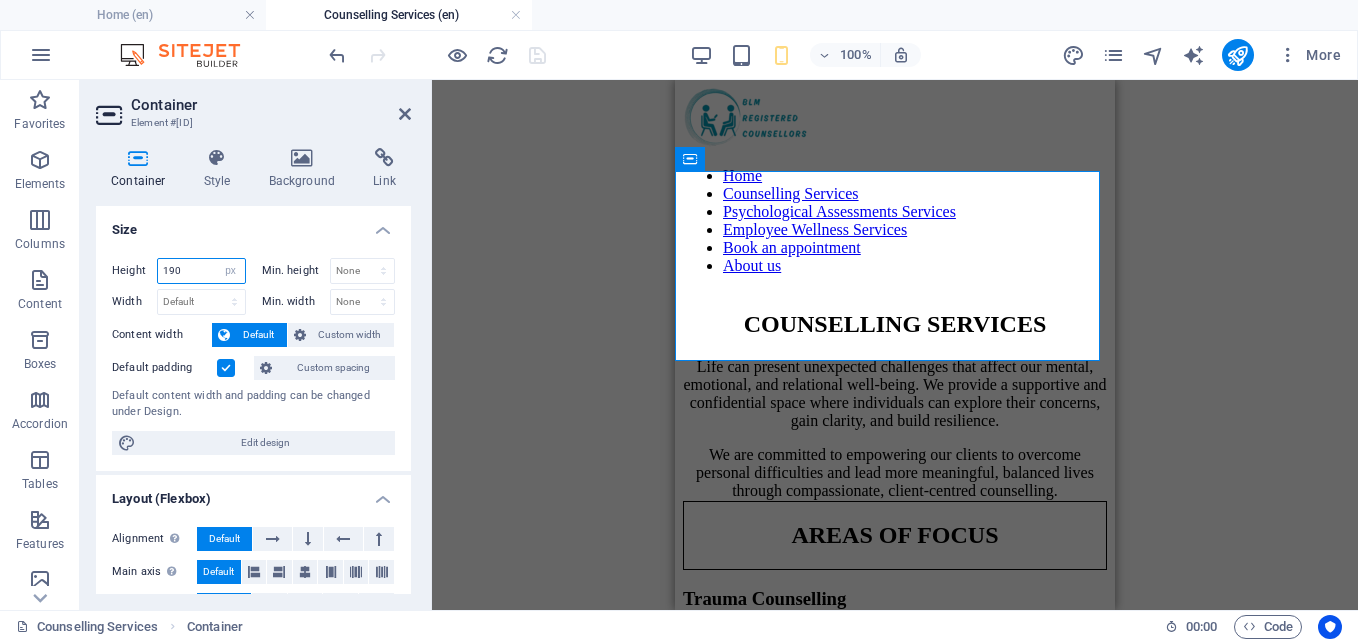 click on "190" at bounding box center [201, 271] 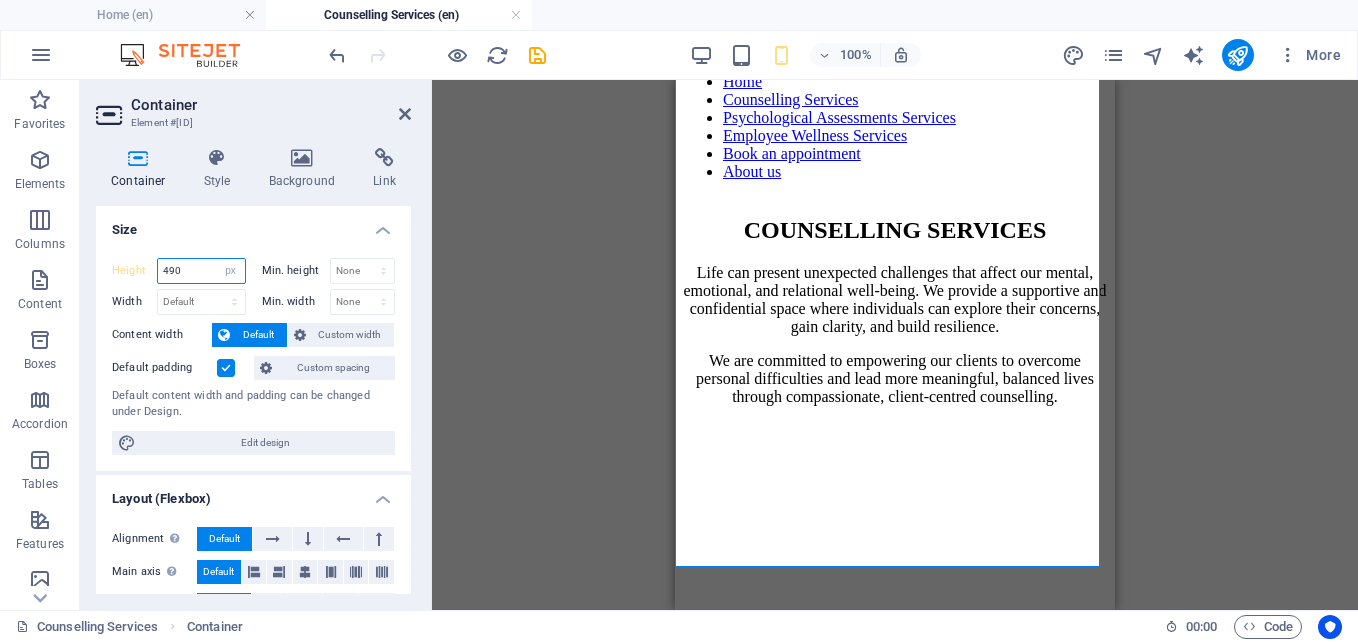 scroll, scrollTop: 101, scrollLeft: 0, axis: vertical 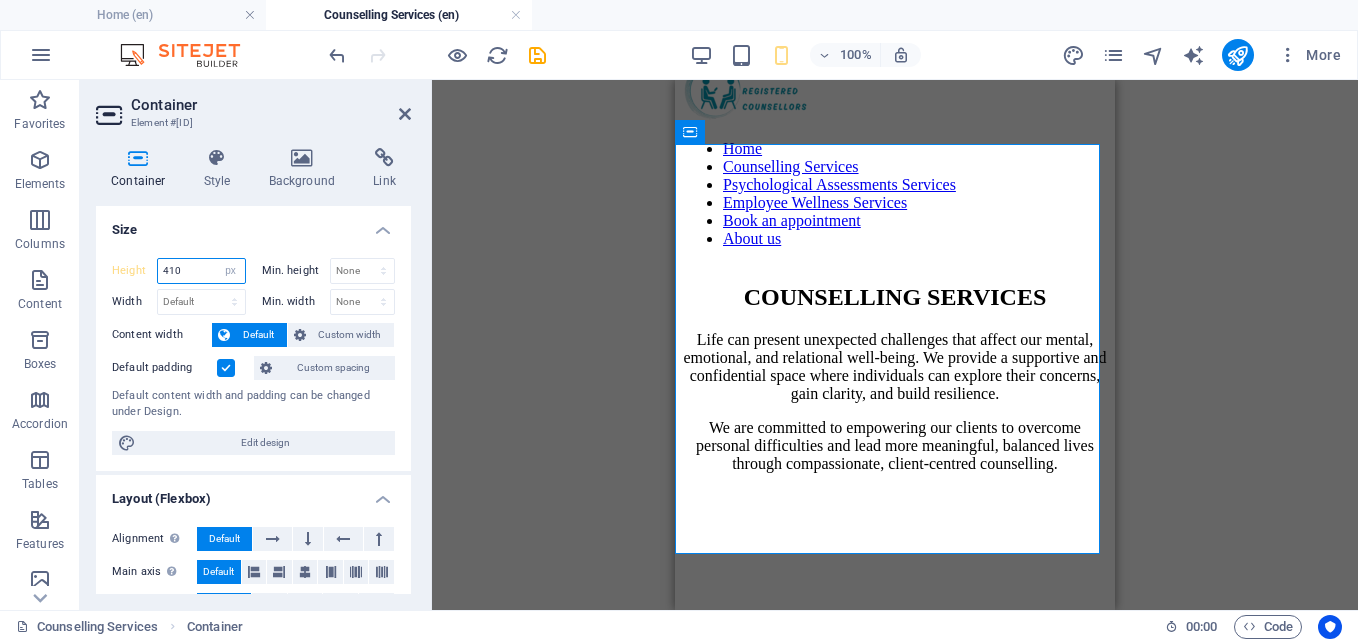 type on "410" 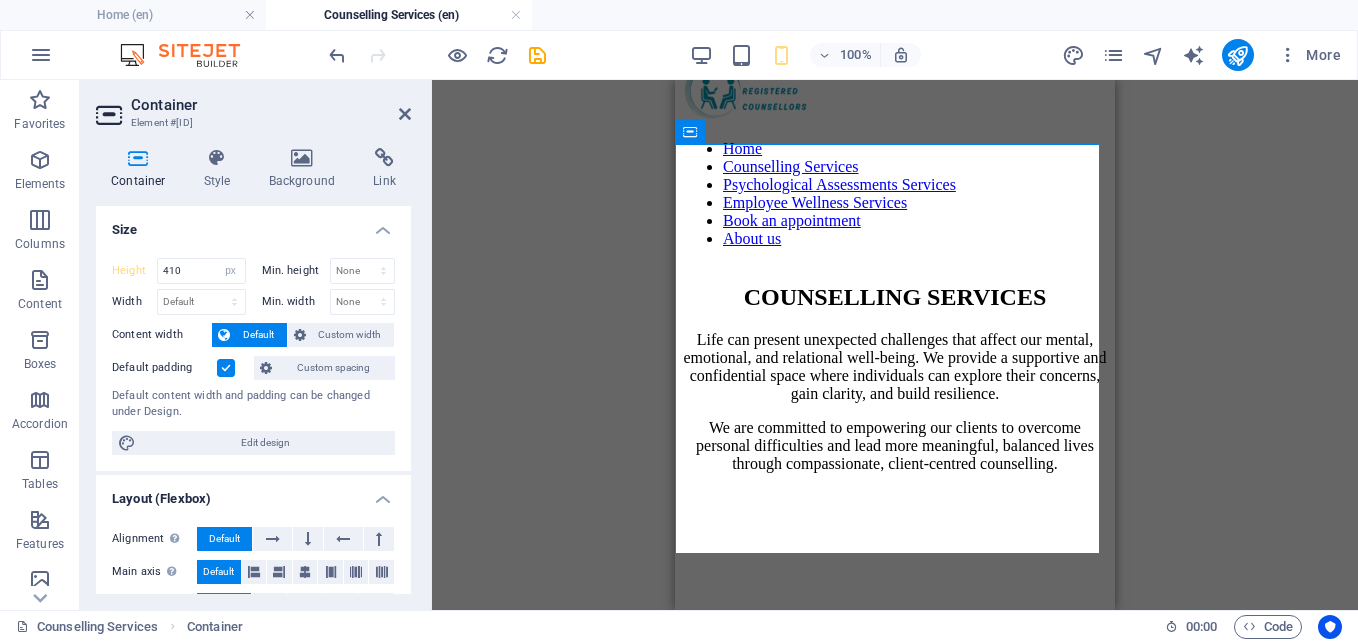 click on "Drag here to replace the existing content. Press “Ctrl” if you want to create a new element.
H2   Container   Text   Transparent boxes   Container   Reference   Container   Text   H3   Container   H2" at bounding box center [895, 345] 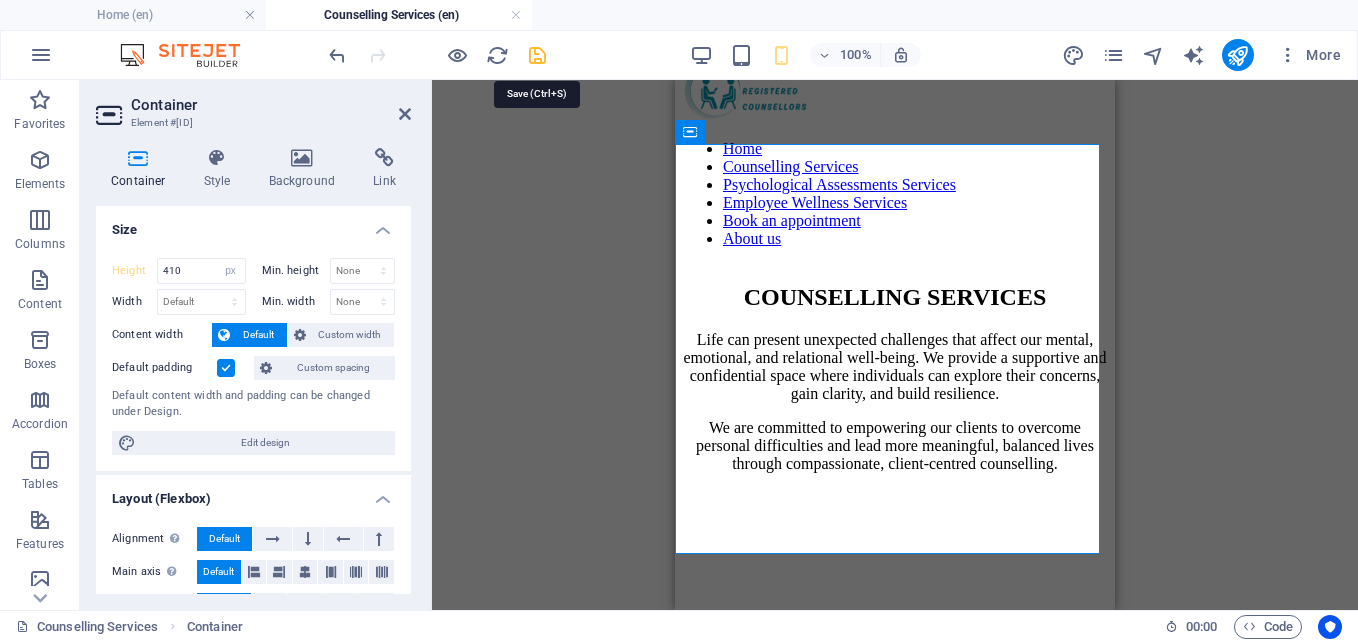click at bounding box center (537, 55) 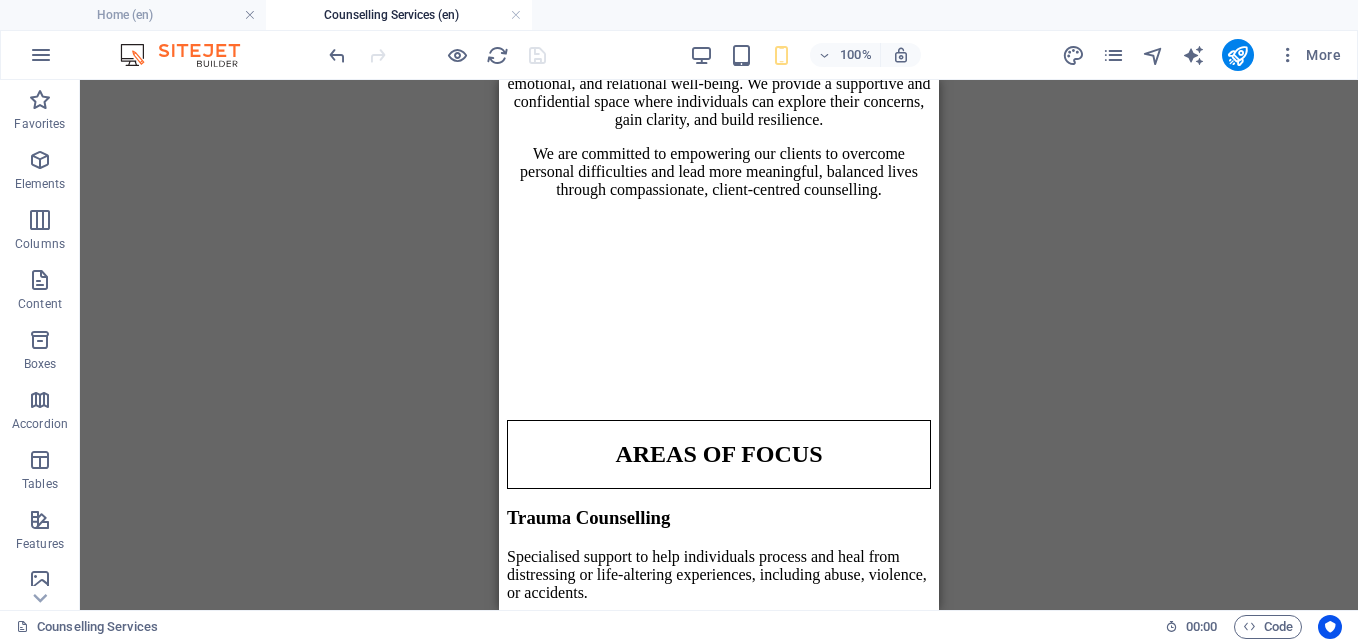 scroll, scrollTop: 324, scrollLeft: 0, axis: vertical 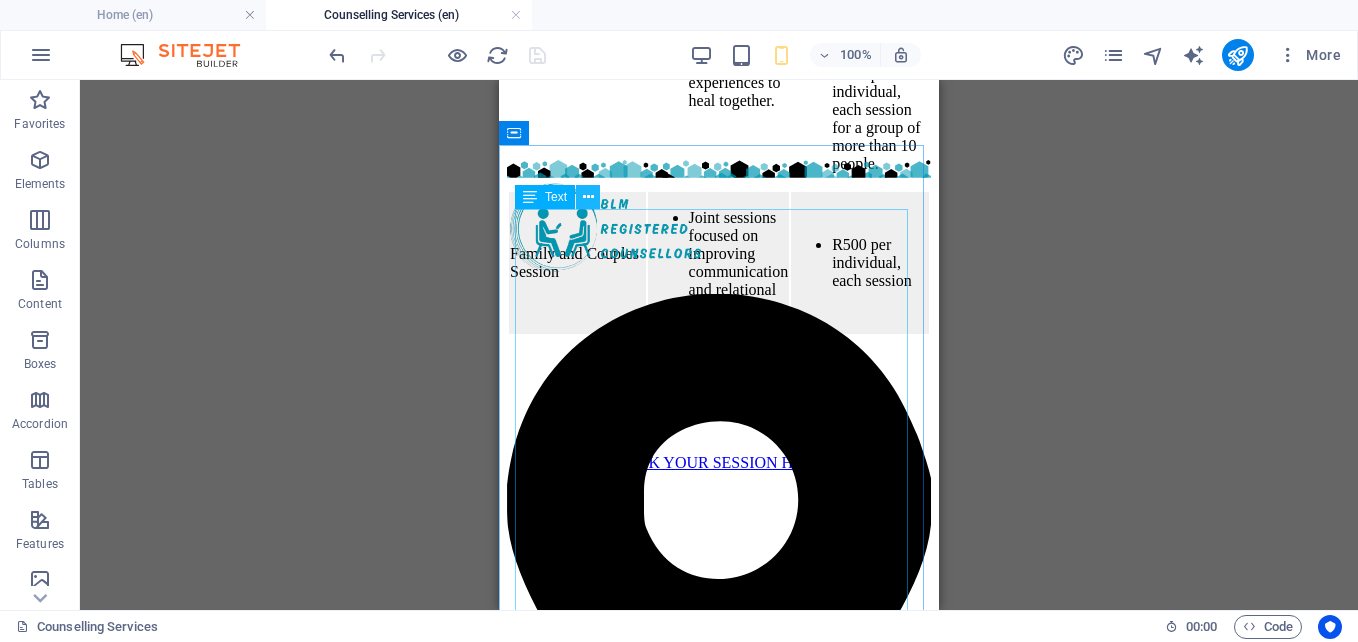 click at bounding box center [588, 197] 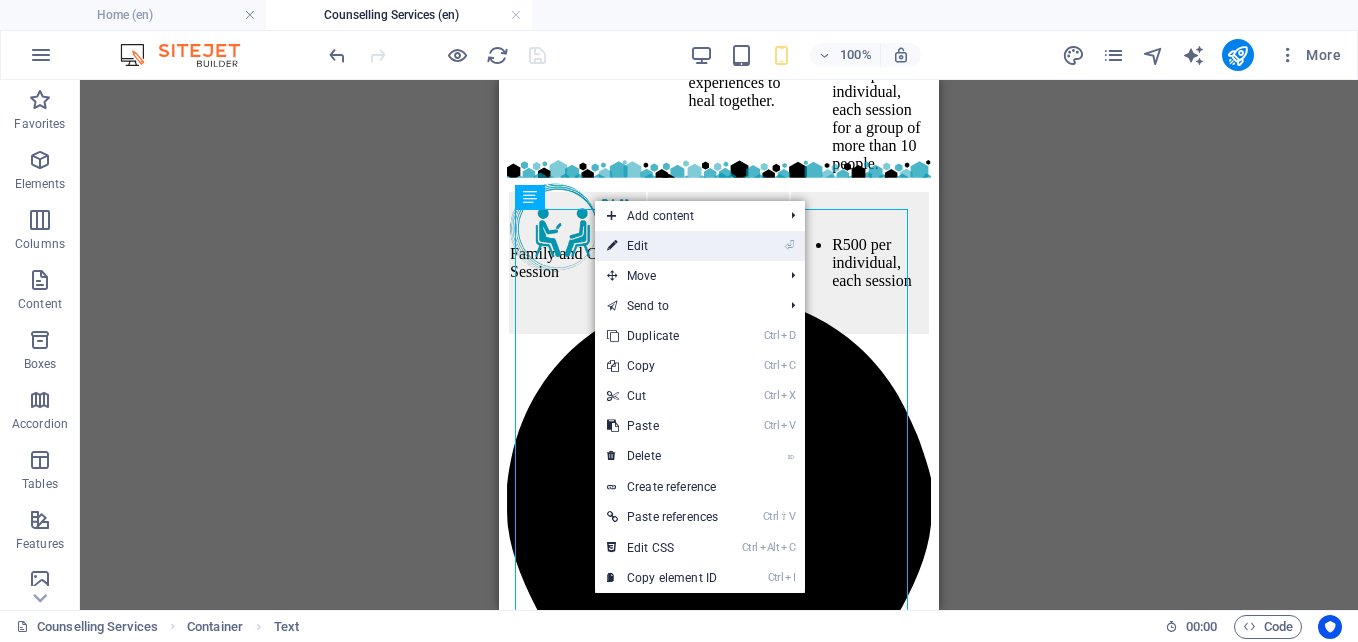 click on "⏎  Edit" at bounding box center (662, 246) 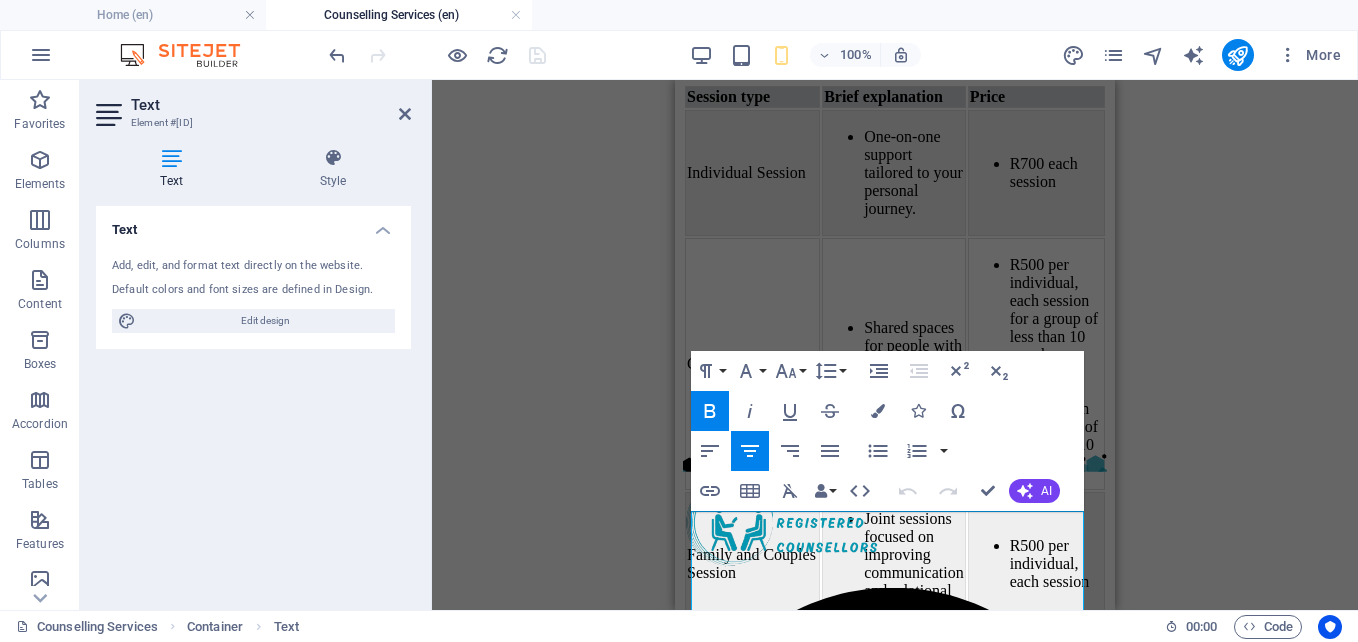 scroll, scrollTop: 1861, scrollLeft: 0, axis: vertical 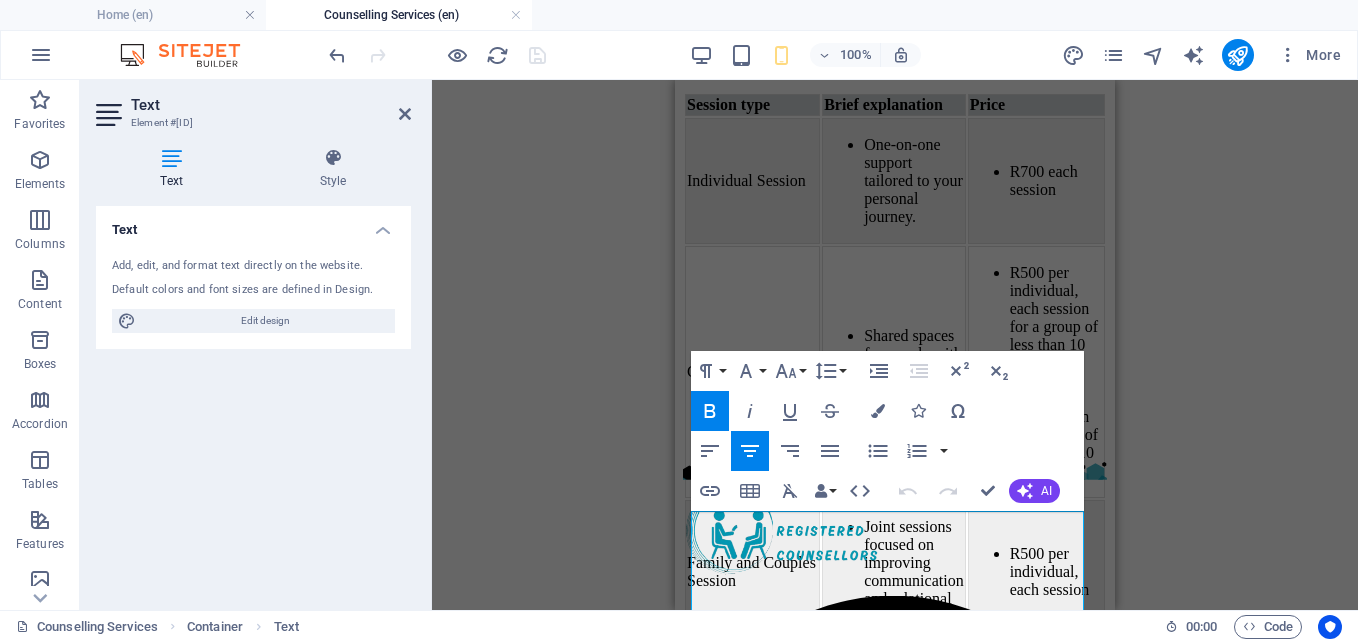 click on "Drag here to replace the existing content. Press “Ctrl” if you want to create a new element.
H2   Container   Container   Text   Transparent boxes   Container   Reference   Container   Text   H3   Container   H2   Text   Paragraph   Format   Normal   Heading 1   Heading 2   Heading 3   Heading 4   Heading 5   Heading 6   Code   Font   Family   Arial   Georgia   Impact   Tahoma   Times New Roman   Verdana   Ubuntu   Font   Size   8   9   10   11   12   14   18   24   30   36   48   60   72   96   Line   Height   Default   Single   1.15   1.5   Double   Increase   Indent   Decrease   Indent   Superscript   Subscript   Bold   Italic   Underline   Strikethrough   Colors   Icons   Special   Characters   Align   Left   Align   Center   Align   Right   Align   Justify   Unordered   List   Default   Circle   Disc   Square    Ordered   List   Default   Lower   Alpha   Lower   Greek   Lower   Roman   Upper   Alpha   Upper   Roman    Insert   Link   Insert   Table   Clear   Formatting   Data   Bindings   Company   [FIRST]   [LAST]   [STREET]   [ZIP]   [CITY]   [EMAIL]   [PHONE]   Mobile   Fax   Custom   field   1   Custom   field   2   Custom   field   3   Custom   field   4   Custom   field   5   Custom   field   6   HTML" at bounding box center [895, 345] 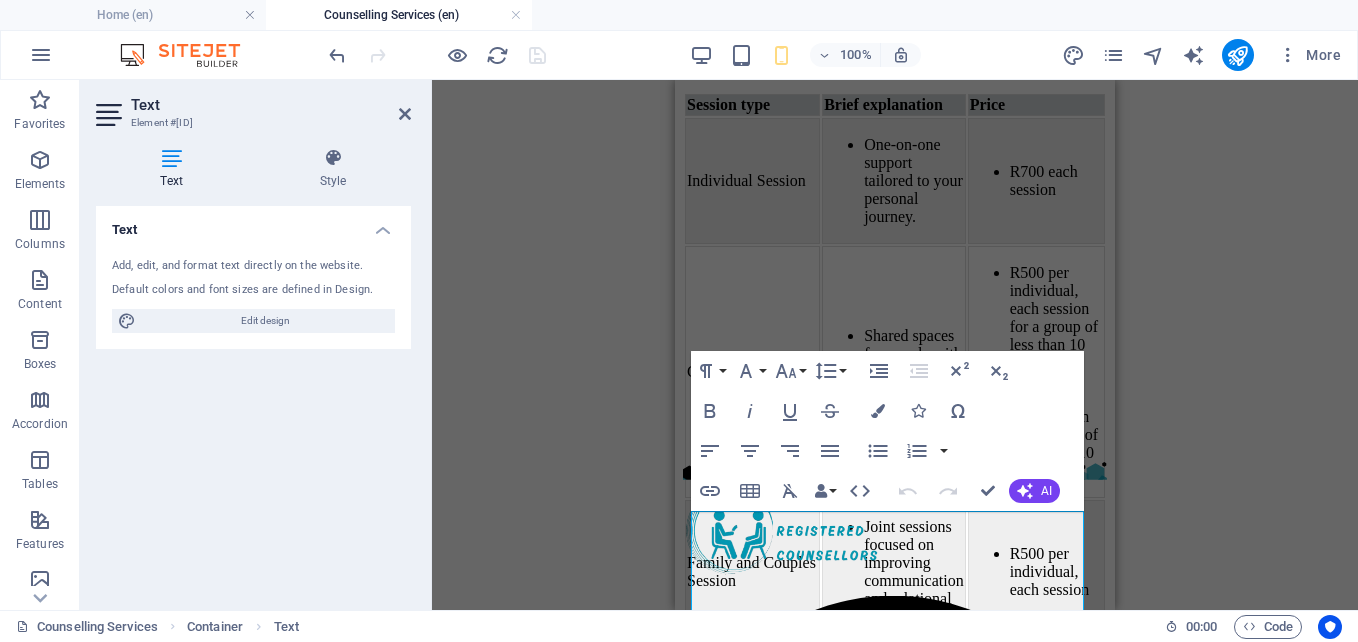 click on "Drag here to replace the existing content. Press “Ctrl” if you want to create a new element.
H2   Container   Container   Text   Transparent boxes   Container   Reference   Container   Text   H3   Container   H2   Text   Paragraph   Format   Normal   Heading 1   Heading 2   Heading 3   Heading 4   Heading 5   Heading 6   Code   Font   Family   Arial   Georgia   Impact   Tahoma   Times New Roman   Verdana   Ubuntu   Font   Size   8   9   10   11   12   14   18   24   30   36   48   60   72   96   Line   Height   Default   Single   1.15   1.5   Double   Increase   Indent   Decrease   Indent   Superscript   Subscript   Bold   Italic   Underline   Strikethrough   Colors   Icons   Special   Characters   Align   Left   Align   Center   Align   Right   Align   Justify   Unordered   List   Default   Circle   Disc   Square    Ordered   List   Default   Lower   Alpha   Lower   Greek   Lower   Roman   Upper   Alpha   Upper   Roman    Insert   Link   Insert   Table   Clear   Formatting   Data   Bindings   Company   [FIRST]   [LAST]   [STREET]   [ZIP]   [CITY]   [EMAIL]   [PHONE]   Mobile   Fax   Custom   field   1   Custom   field   2   Custom   field   3   Custom   field   4   Custom   field   5   Custom   field   6   HTML" at bounding box center [895, 345] 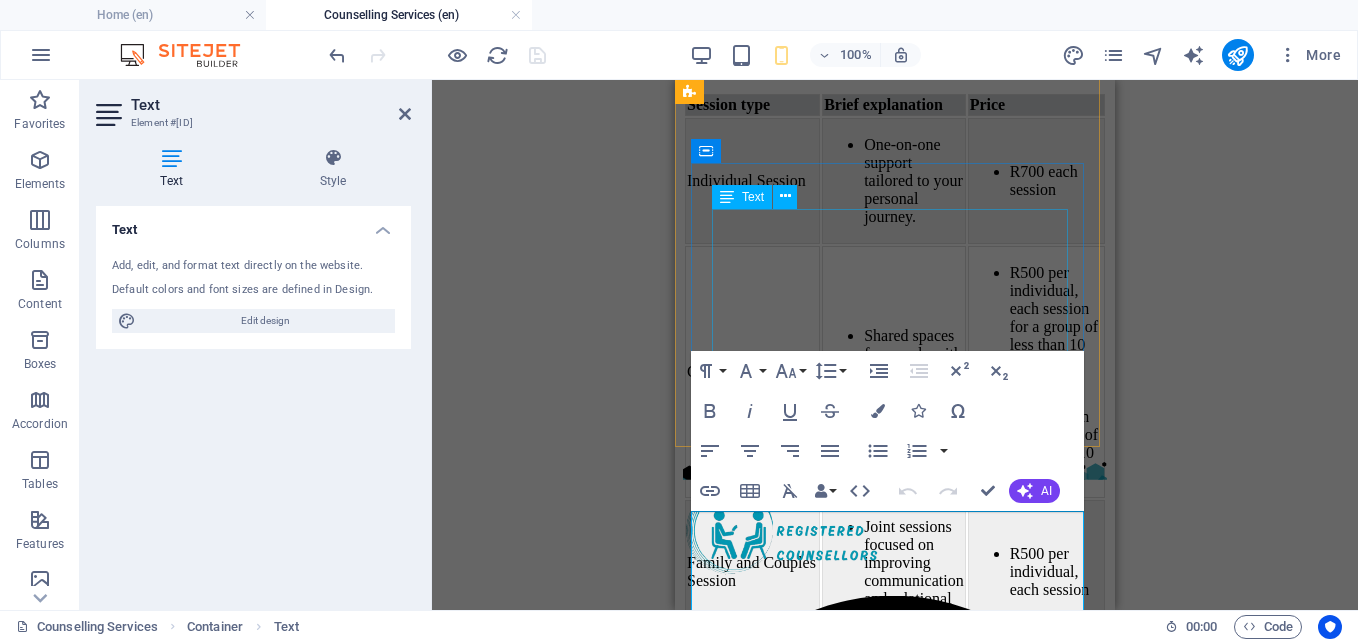 click on "In addition to the above, we offer support for: Anxiety and Emotional regulation Identity and self-discovery Burnout and work-related stress Motivation and goal setting" at bounding box center [895, -183] 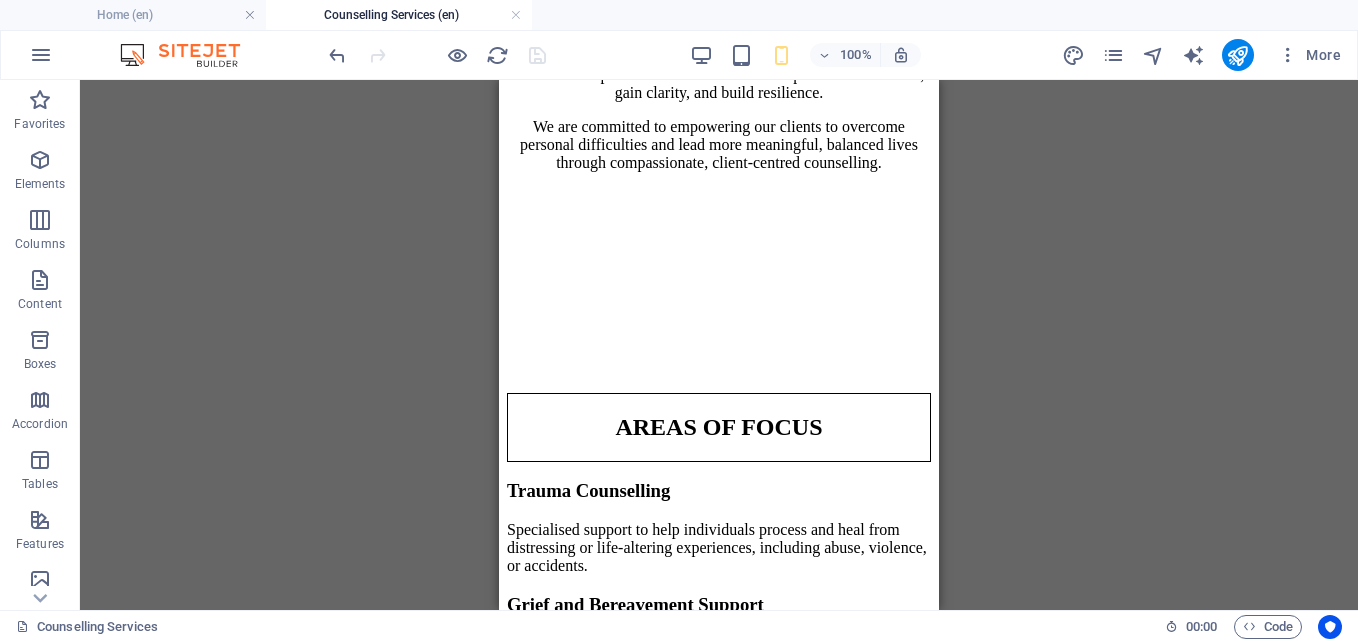 scroll, scrollTop: 305, scrollLeft: 0, axis: vertical 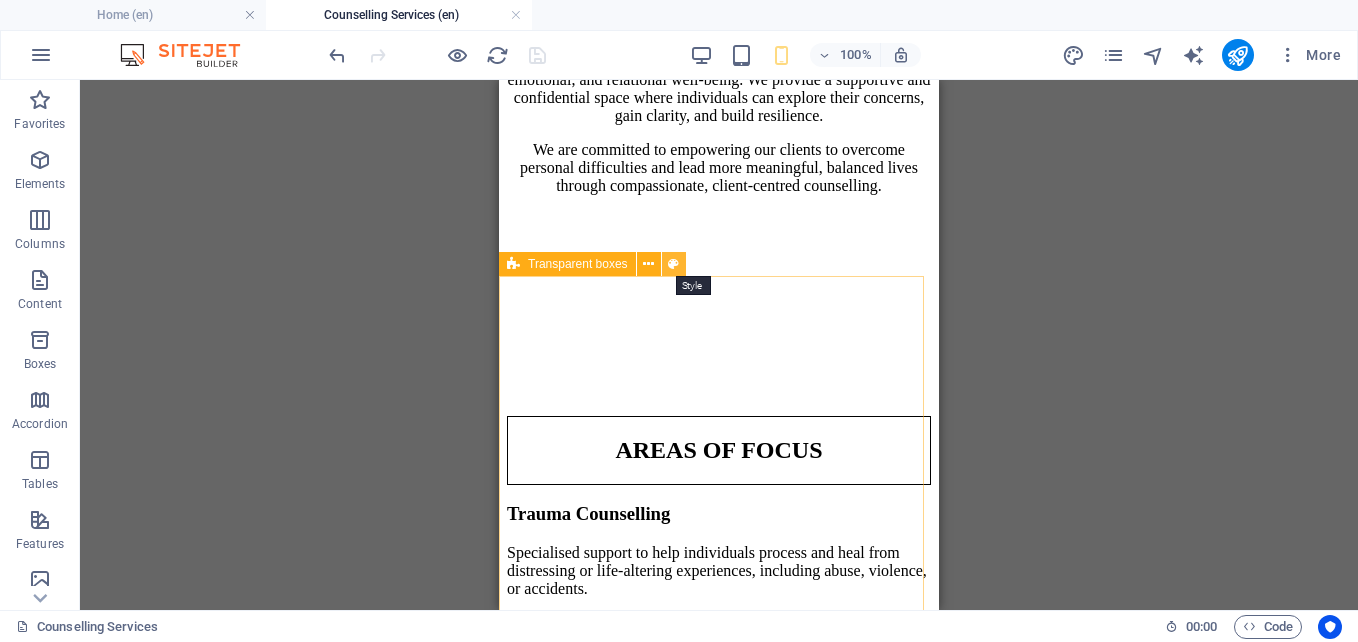 drag, startPoint x: 679, startPoint y: 264, endPoint x: 348, endPoint y: 226, distance: 333.17413 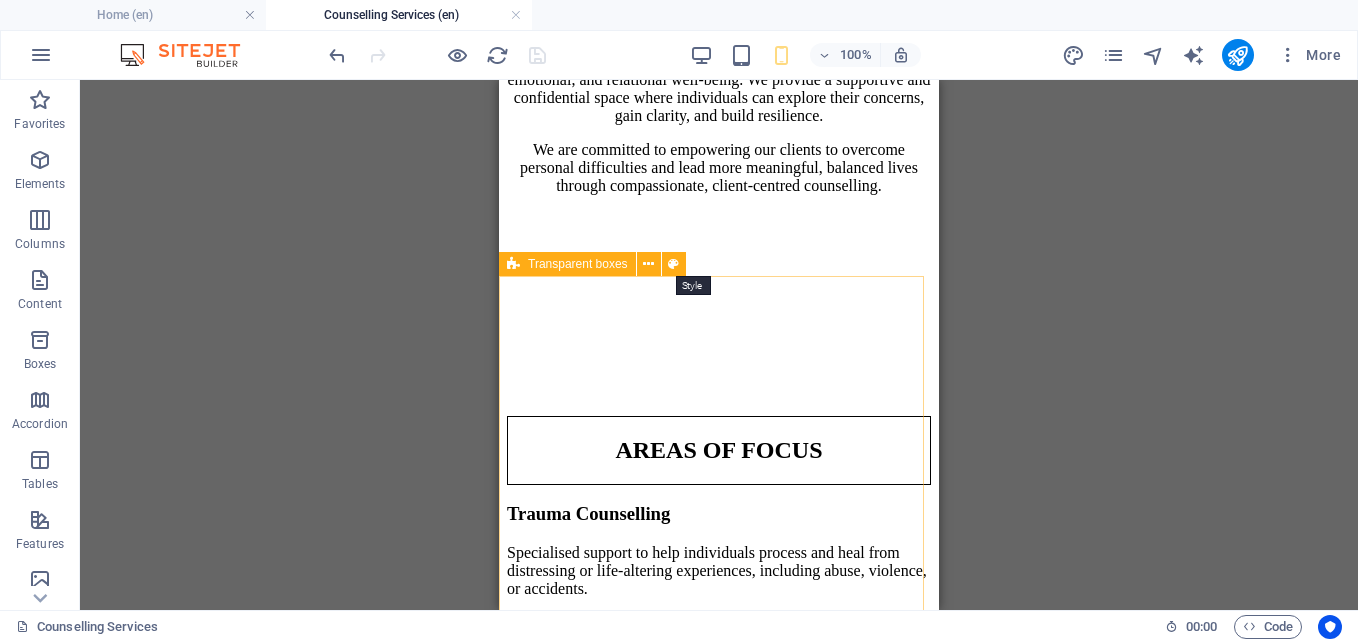 select on "rem" 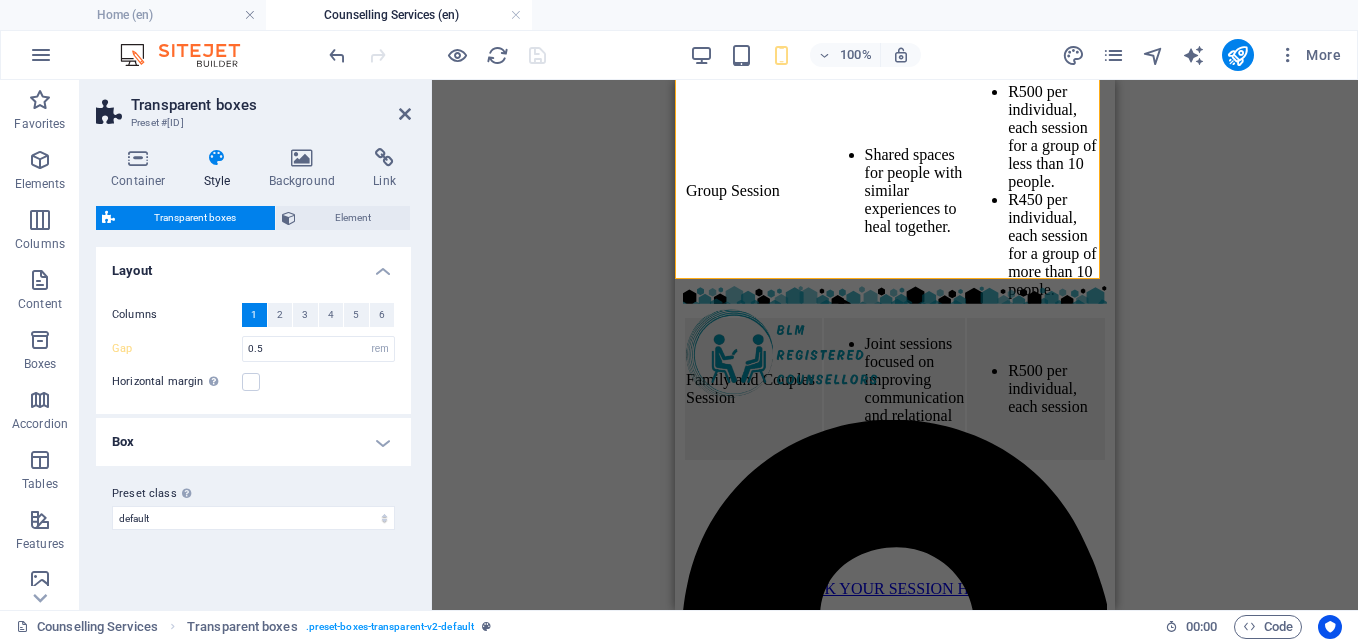 scroll, scrollTop: 2044, scrollLeft: 0, axis: vertical 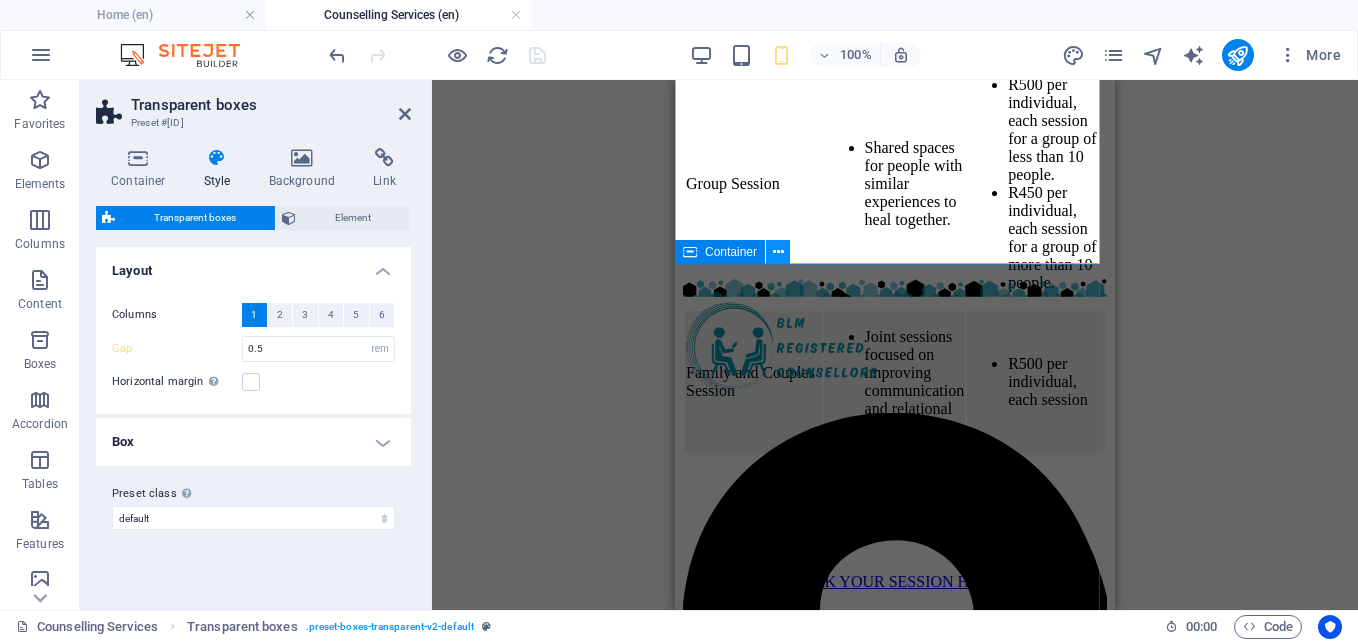 click at bounding box center [778, 252] 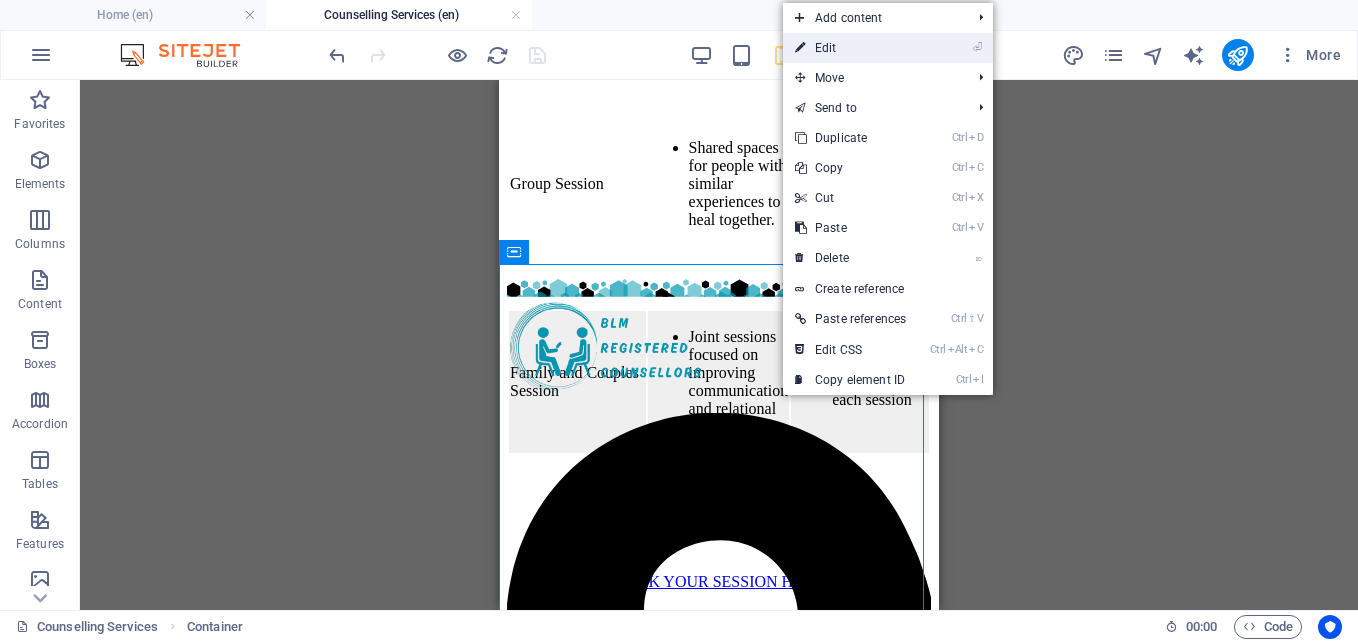 click on "⏎  Edit" at bounding box center (850, 48) 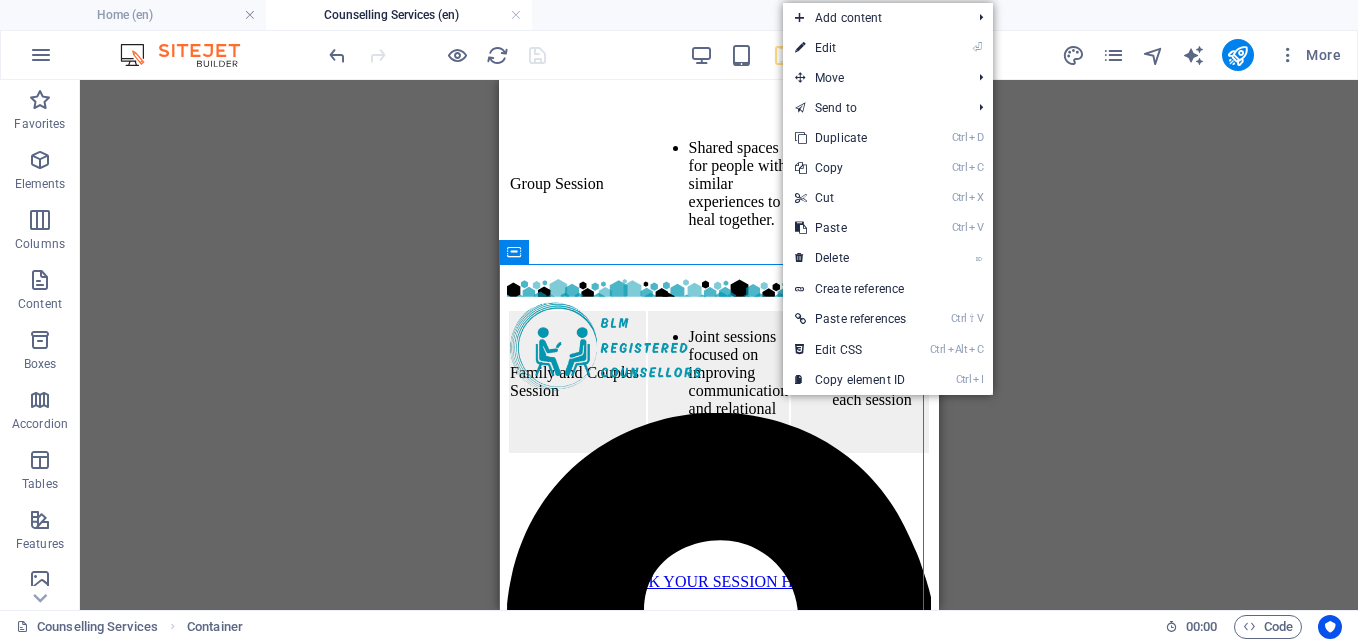 select on "px" 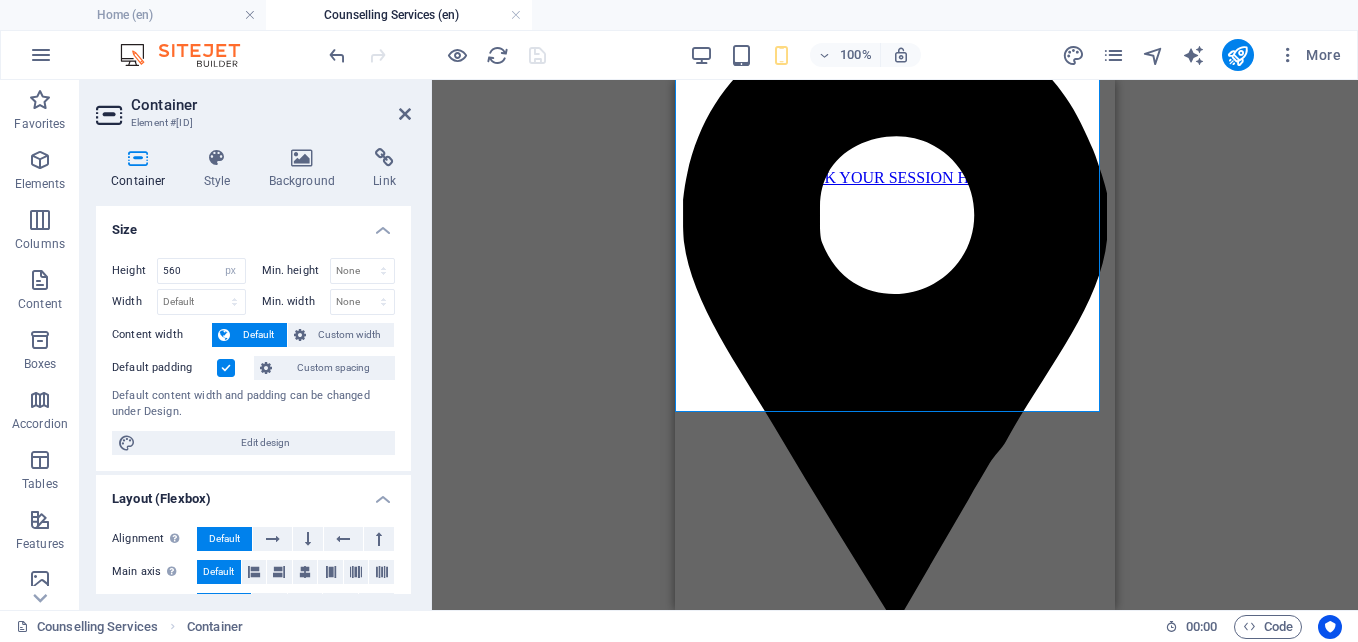 scroll, scrollTop: 2456, scrollLeft: 0, axis: vertical 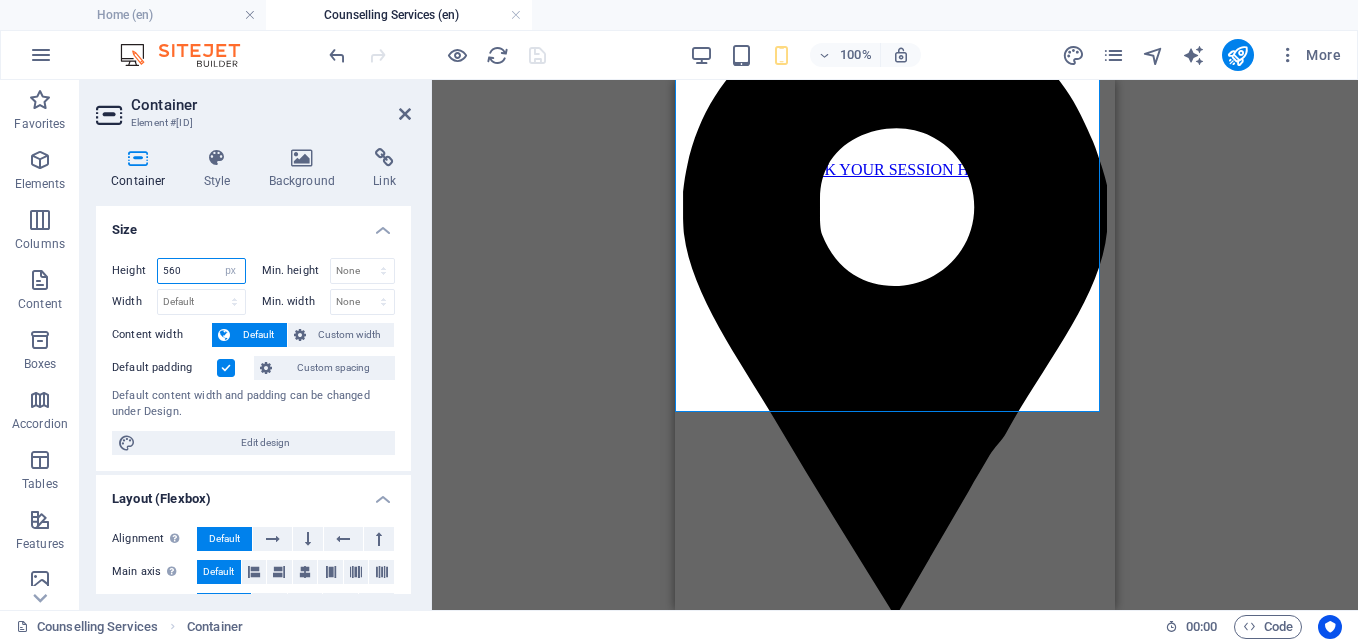 click on "560" at bounding box center (201, 271) 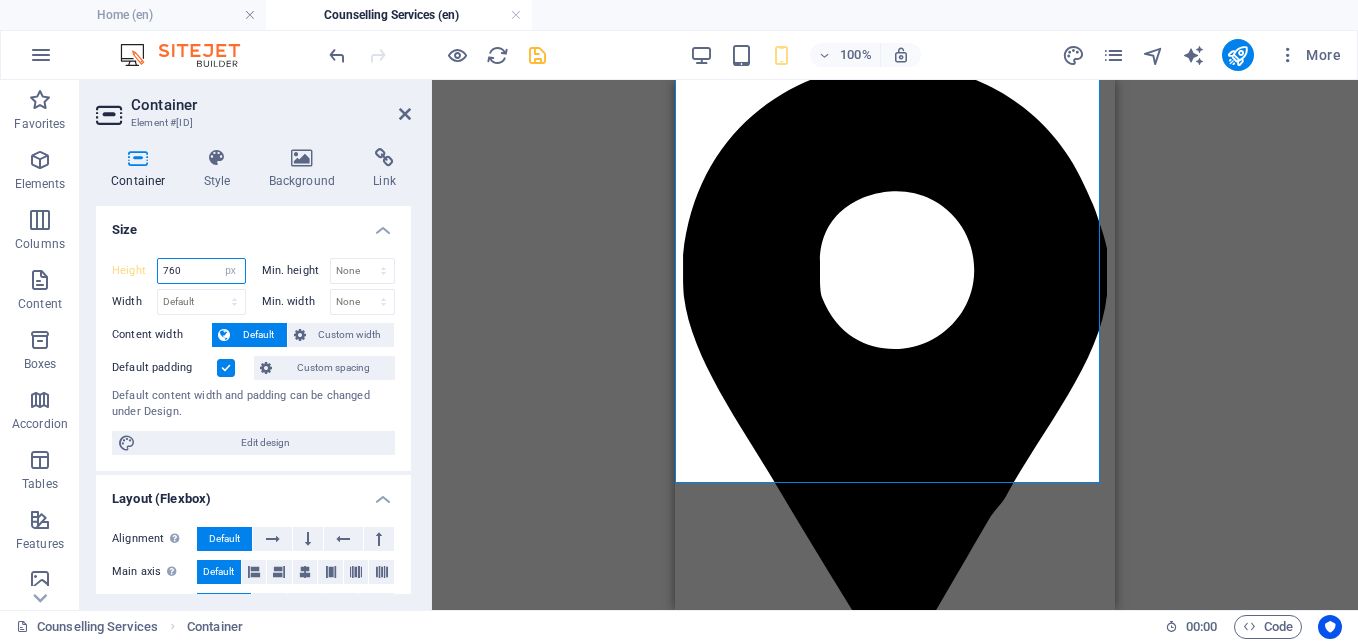 scroll, scrollTop: 2585, scrollLeft: 0, axis: vertical 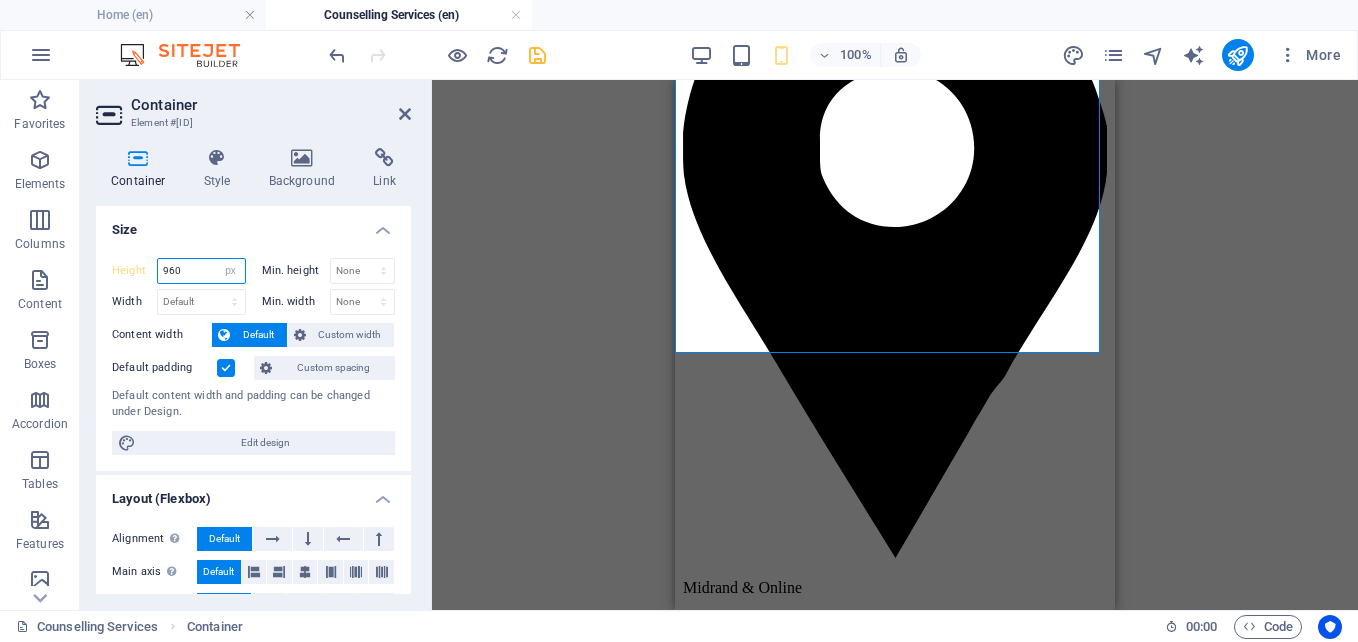 drag, startPoint x: 1106, startPoint y: 439, endPoint x: 1794, endPoint y: 558, distance: 698.2156 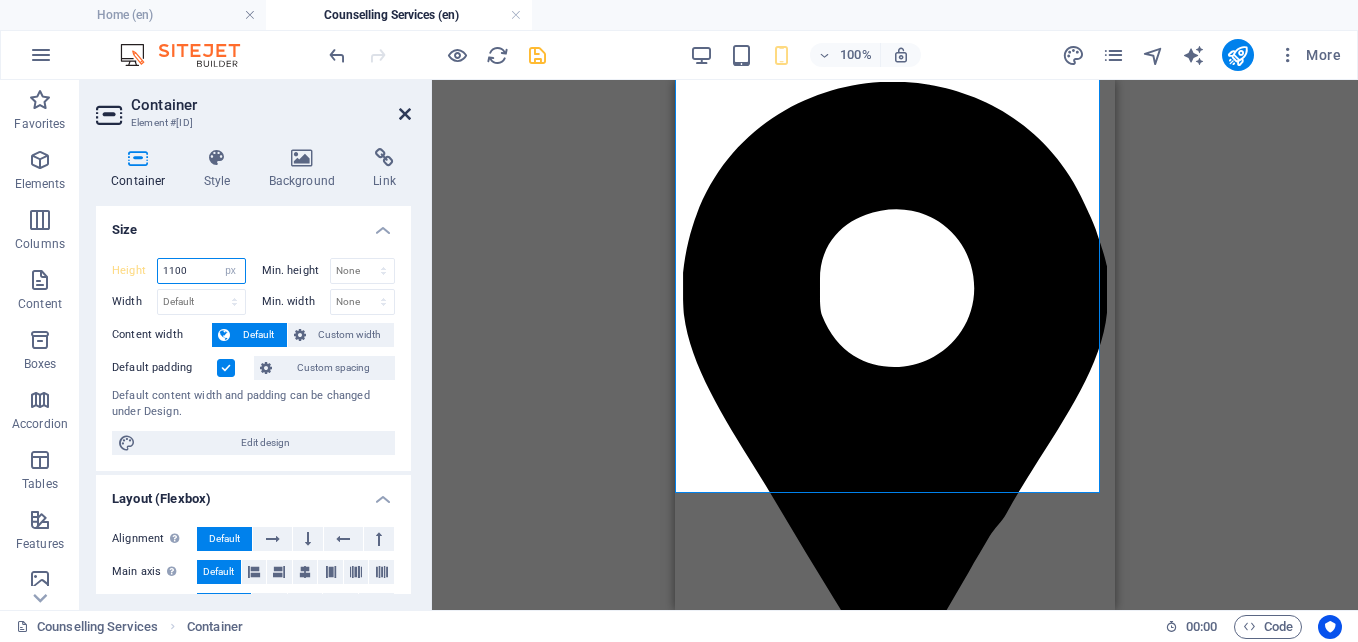 type on "1100" 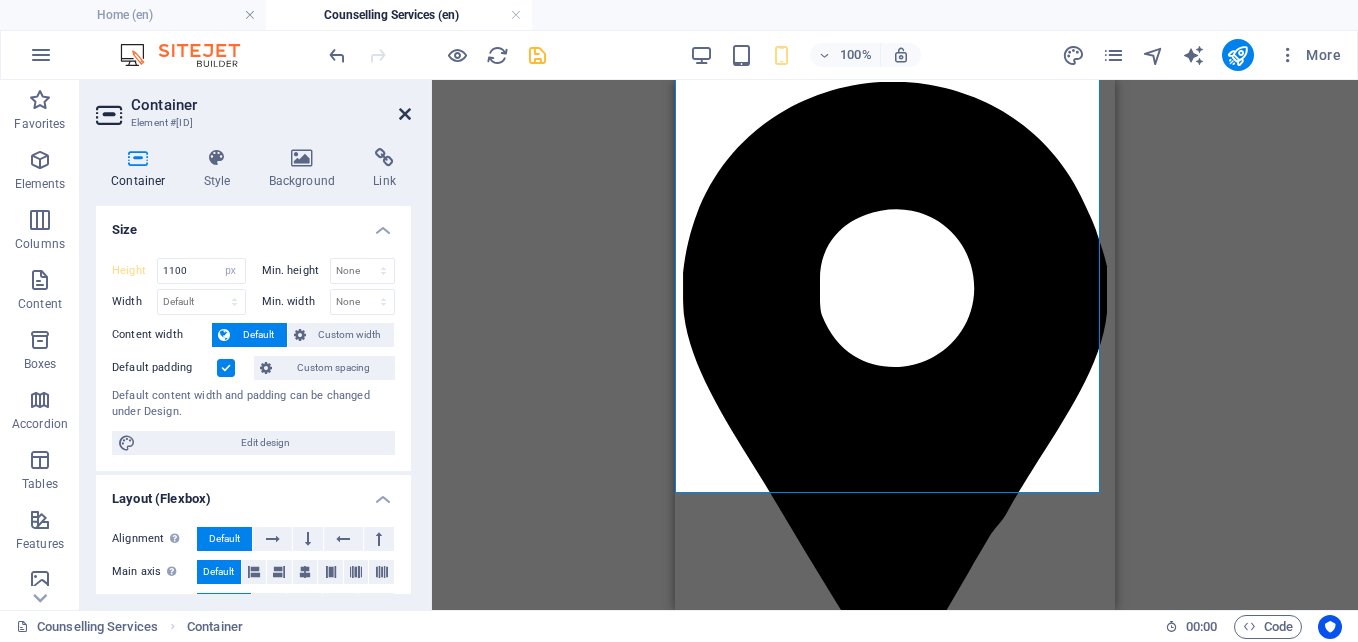 click at bounding box center [405, 114] 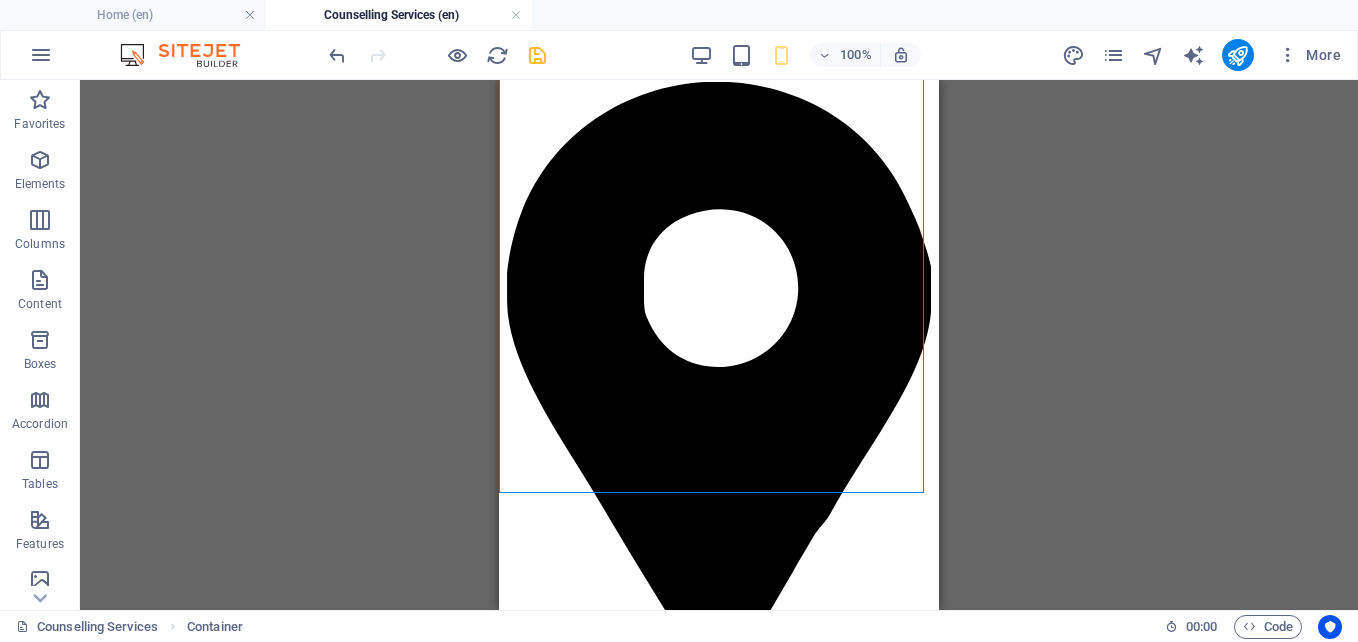 click on "Drag here to replace the existing content. Press “Ctrl” if you want to create a new element.
H2   Container   Text   Transparent boxes   Container   Reference   Container   Text   H3   Container   H2   Text   Container   Text   Reference" at bounding box center (719, 345) 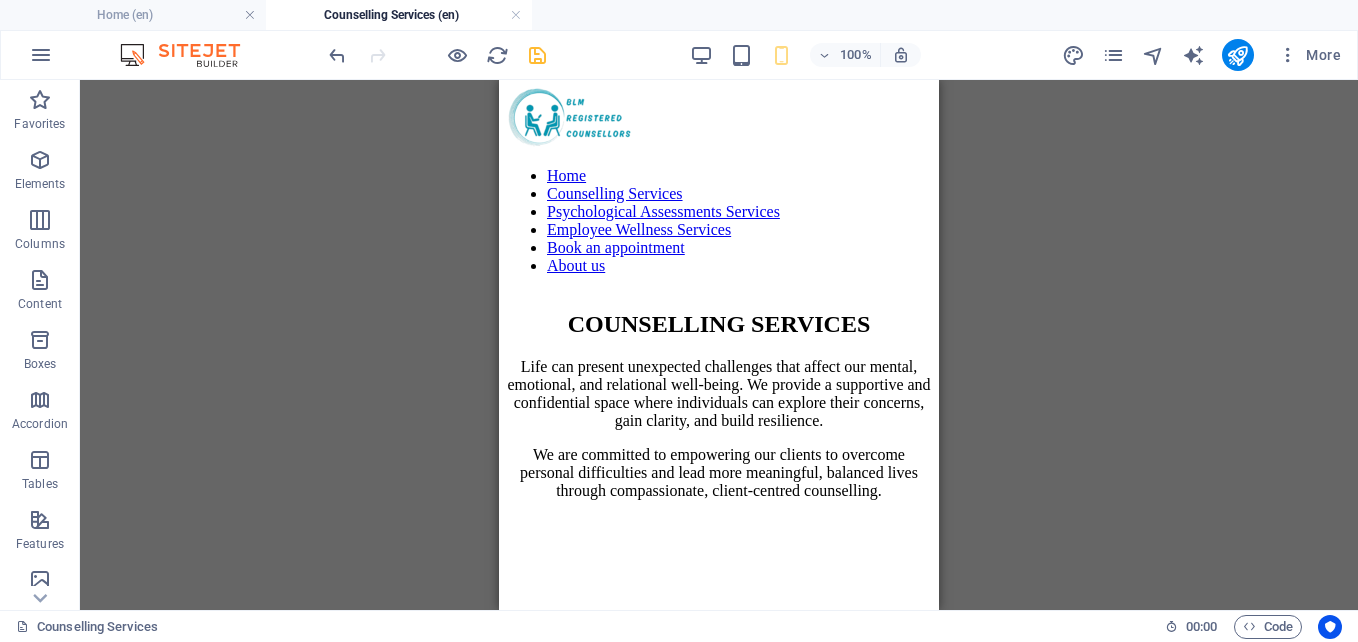 scroll, scrollTop: 12, scrollLeft: 0, axis: vertical 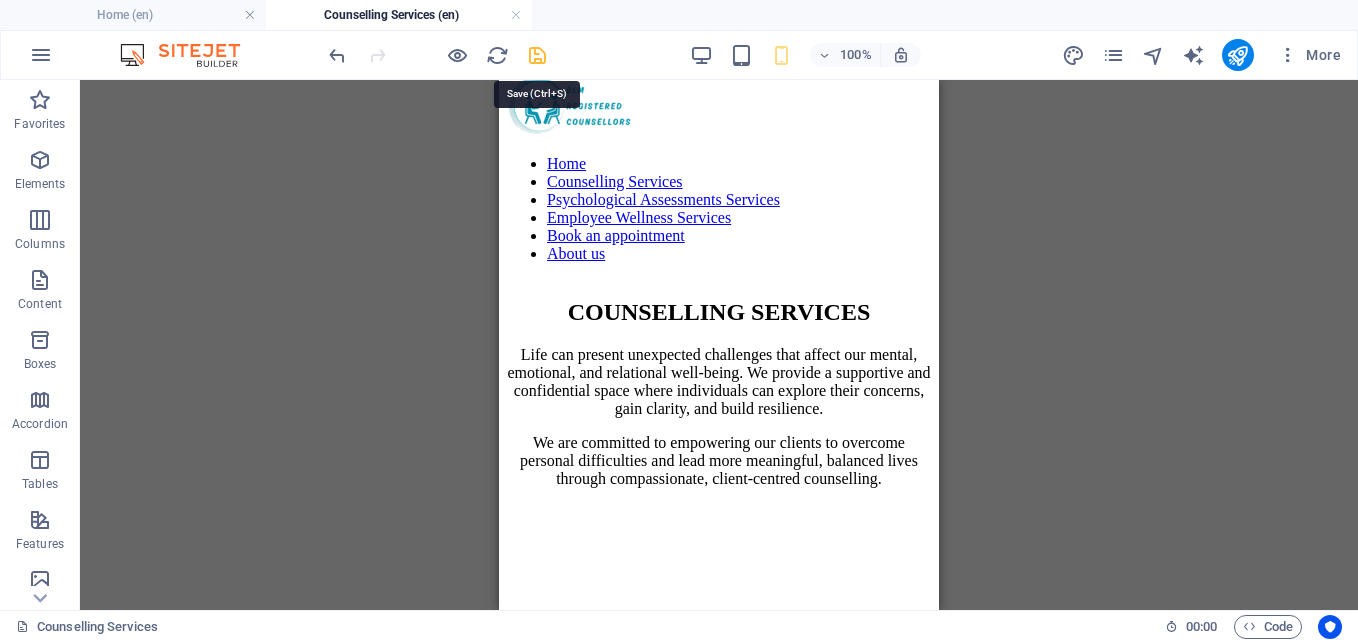 click at bounding box center [537, 55] 